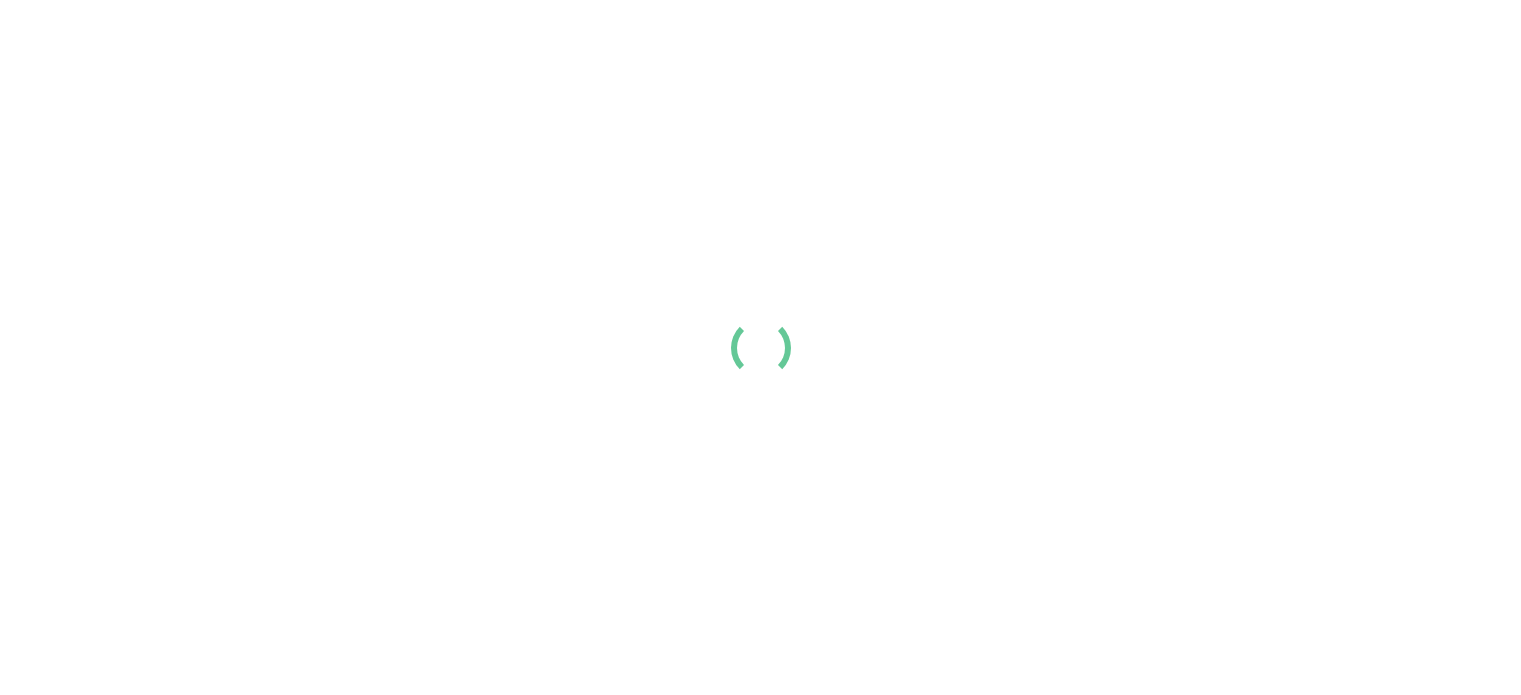 scroll, scrollTop: 0, scrollLeft: 0, axis: both 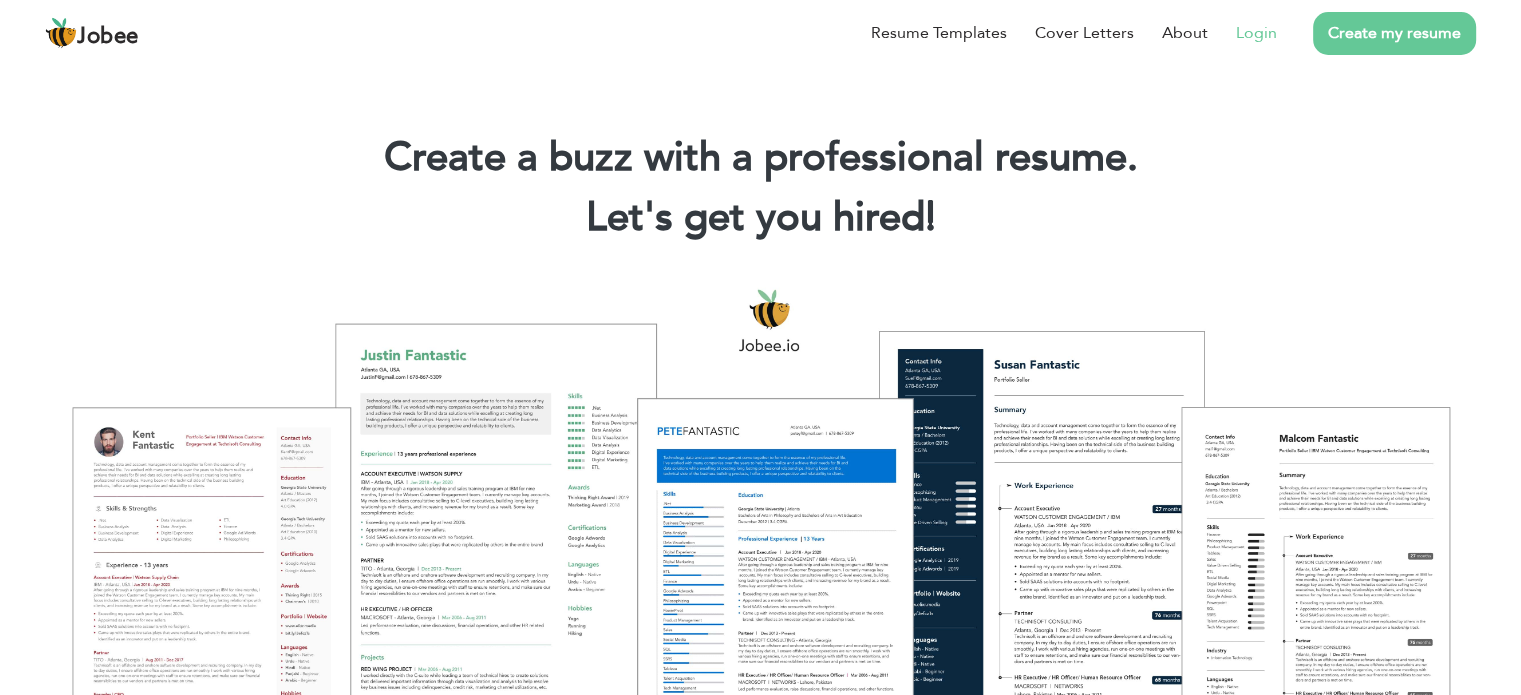 click on "Login" at bounding box center [1256, 33] 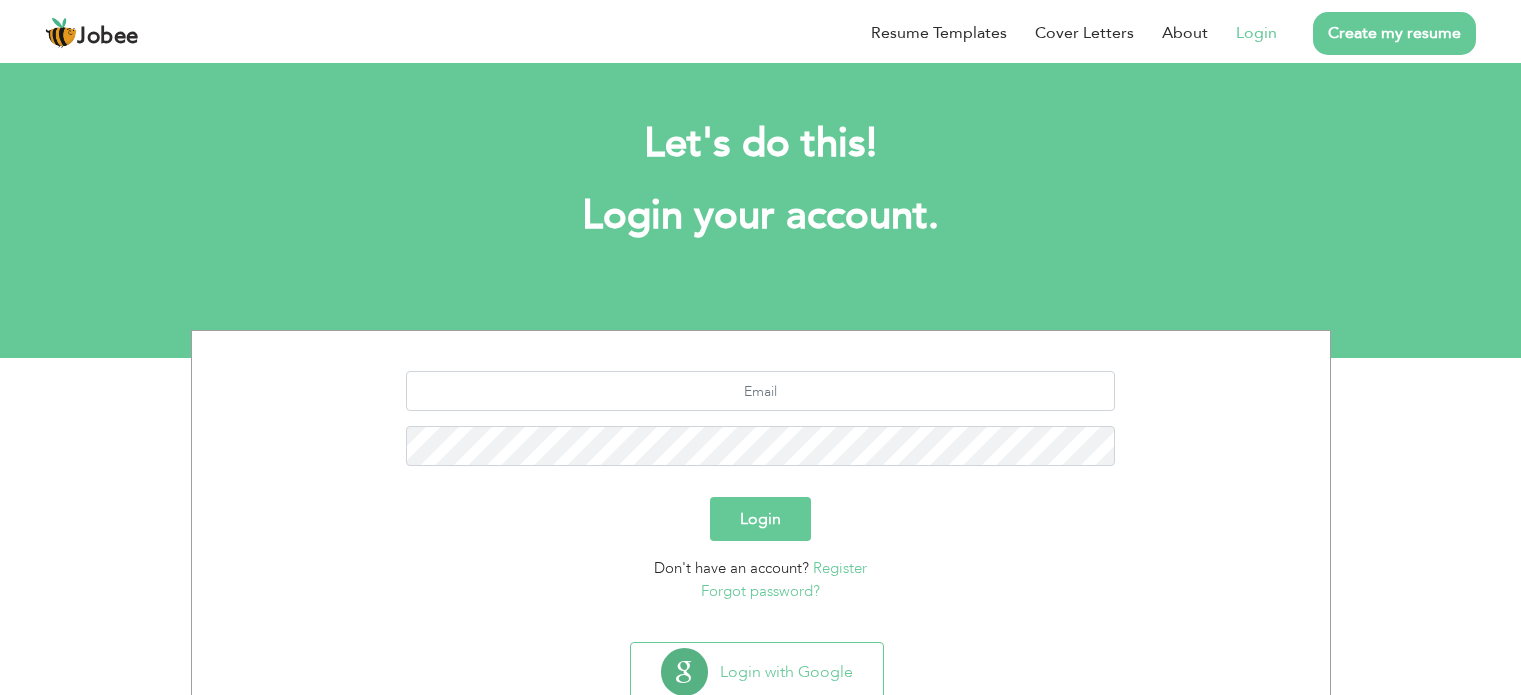 scroll, scrollTop: 0, scrollLeft: 0, axis: both 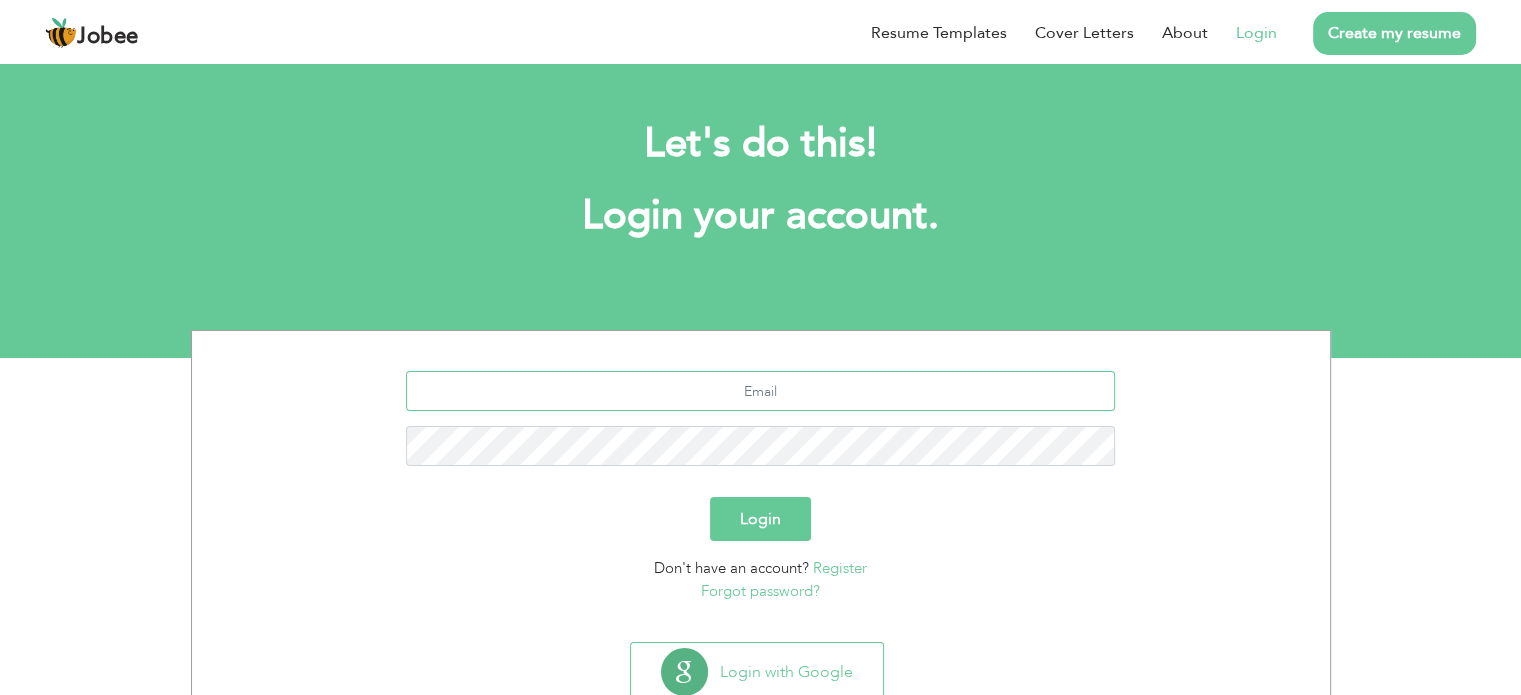 type on "shouket64f@gmail.com" 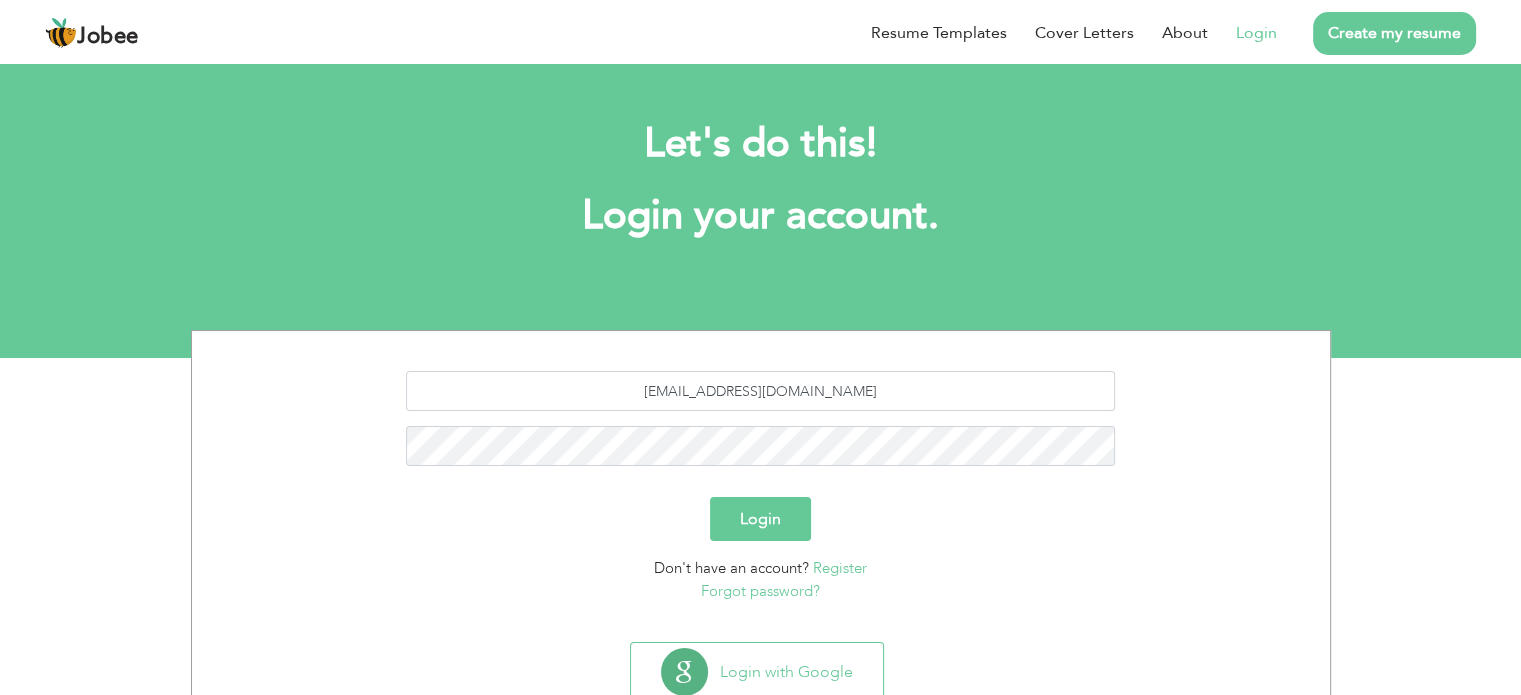 click on "Login" at bounding box center [760, 519] 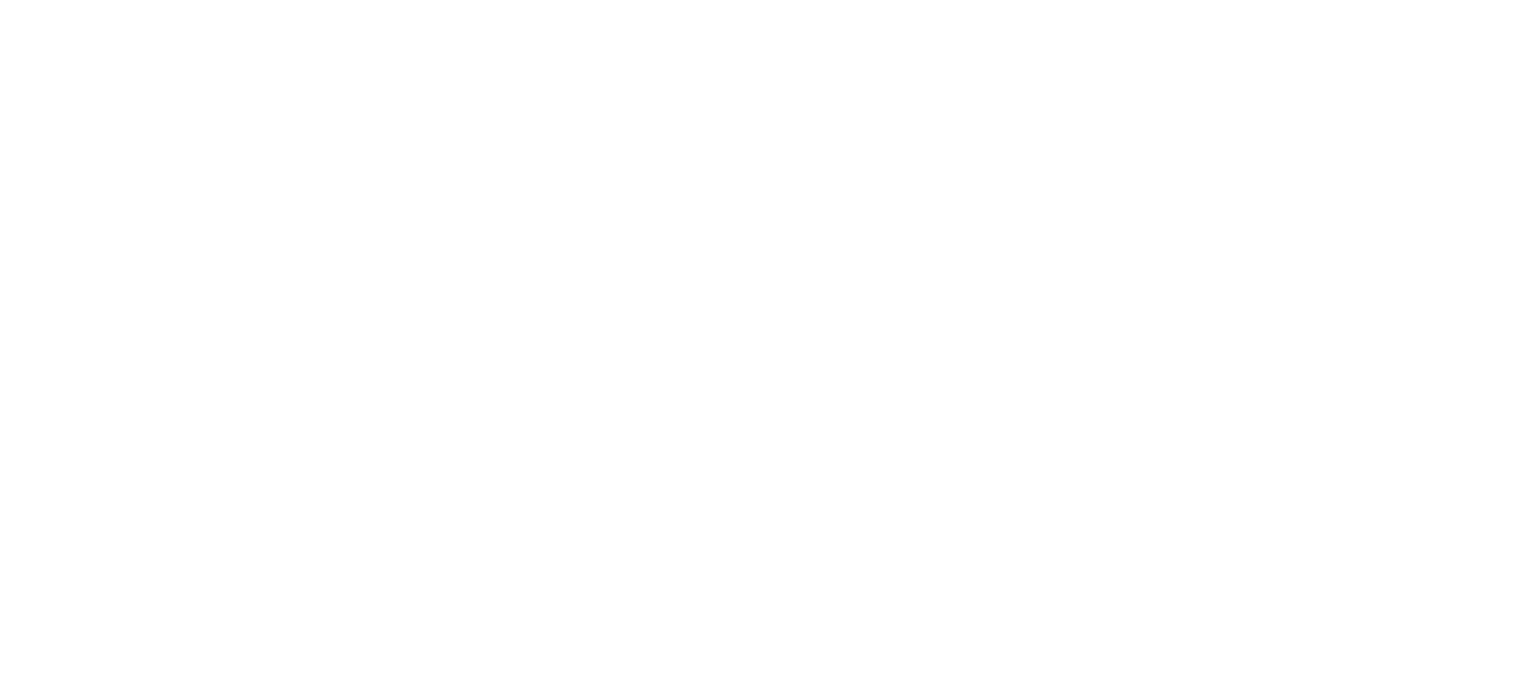 scroll, scrollTop: 0, scrollLeft: 0, axis: both 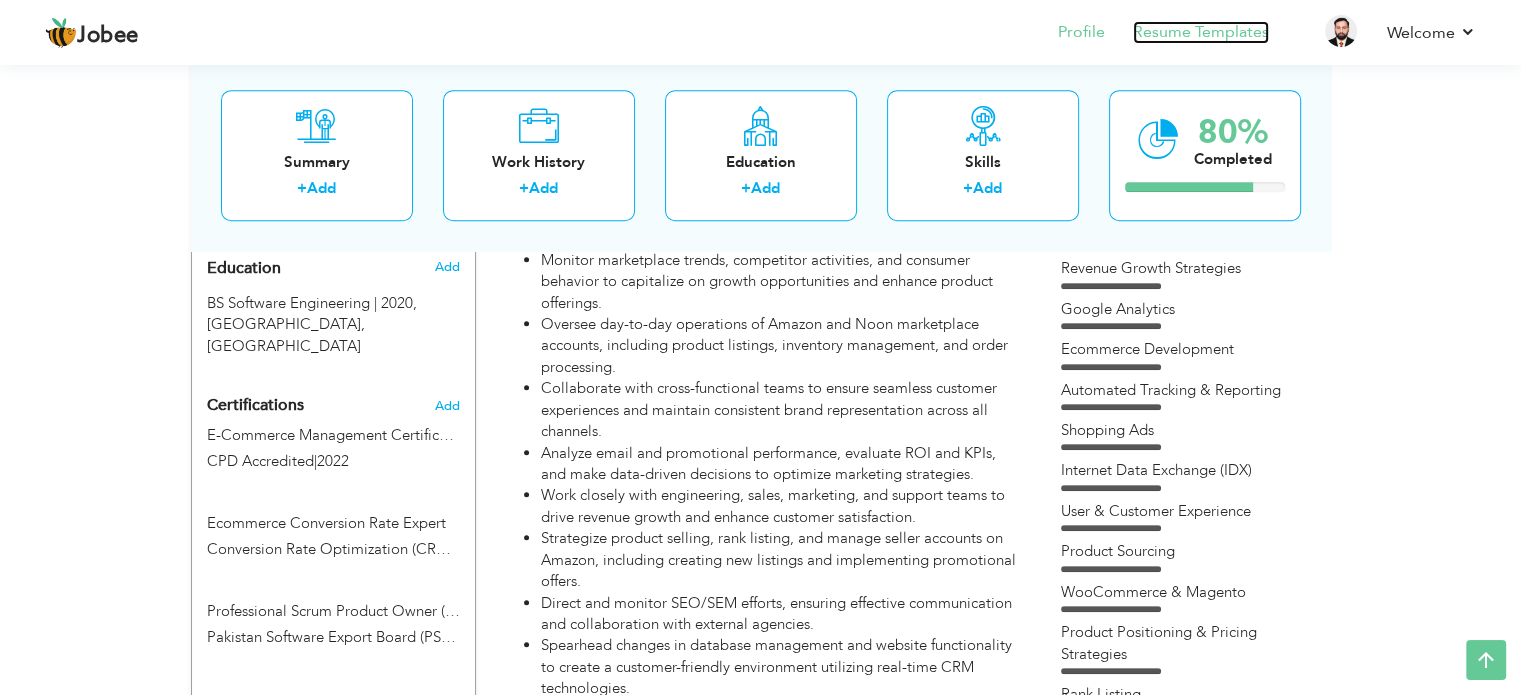 click on "Resume Templates" at bounding box center (1201, 32) 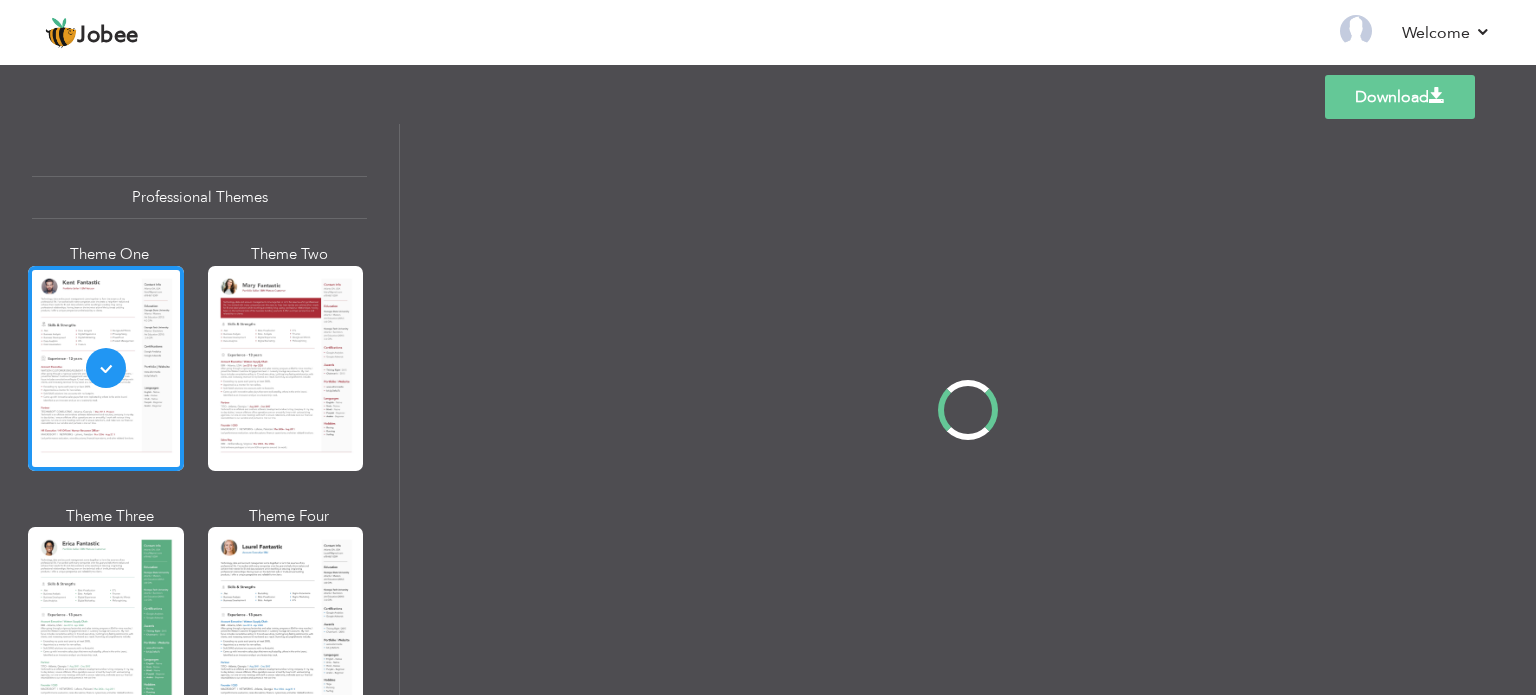 scroll, scrollTop: 0, scrollLeft: 0, axis: both 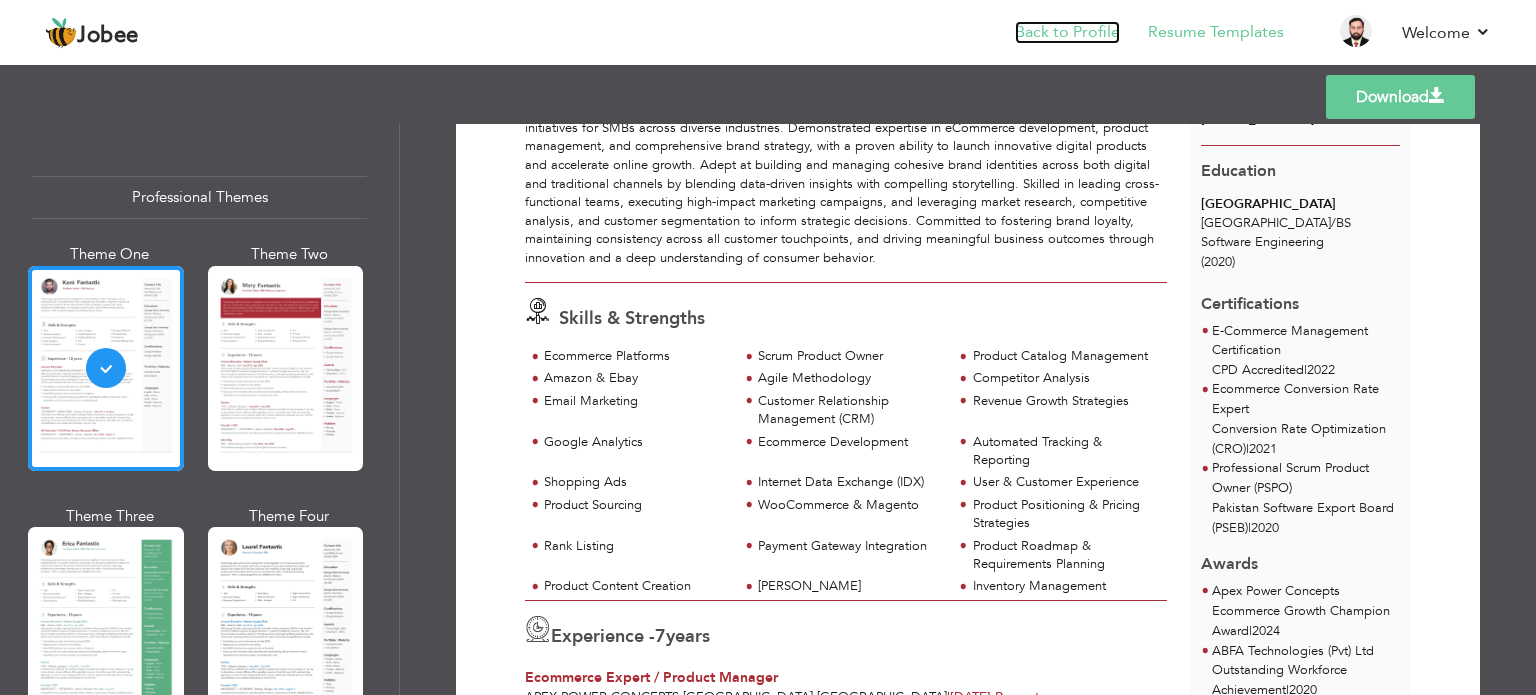 click on "Back to Profile" at bounding box center [1067, 32] 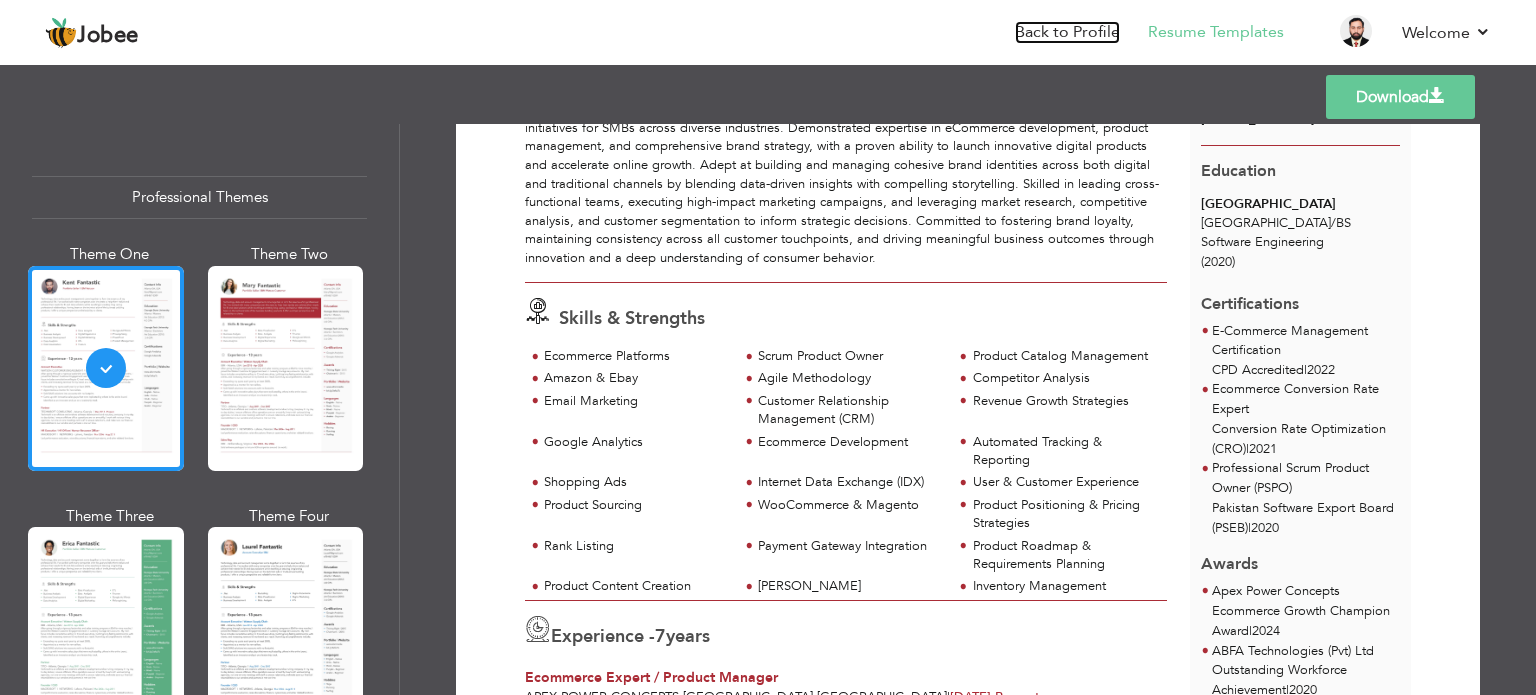 scroll, scrollTop: 71, scrollLeft: 0, axis: vertical 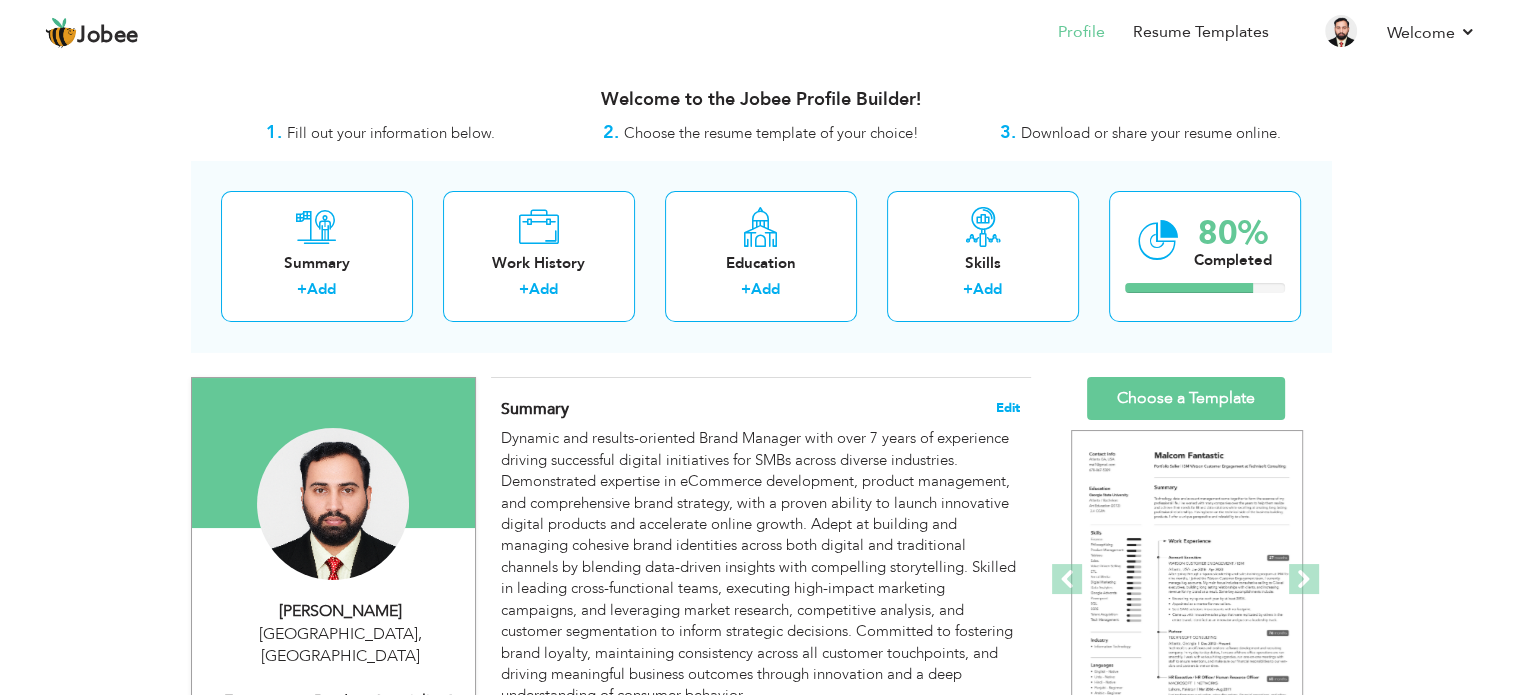 click on "Edit" at bounding box center (1008, 408) 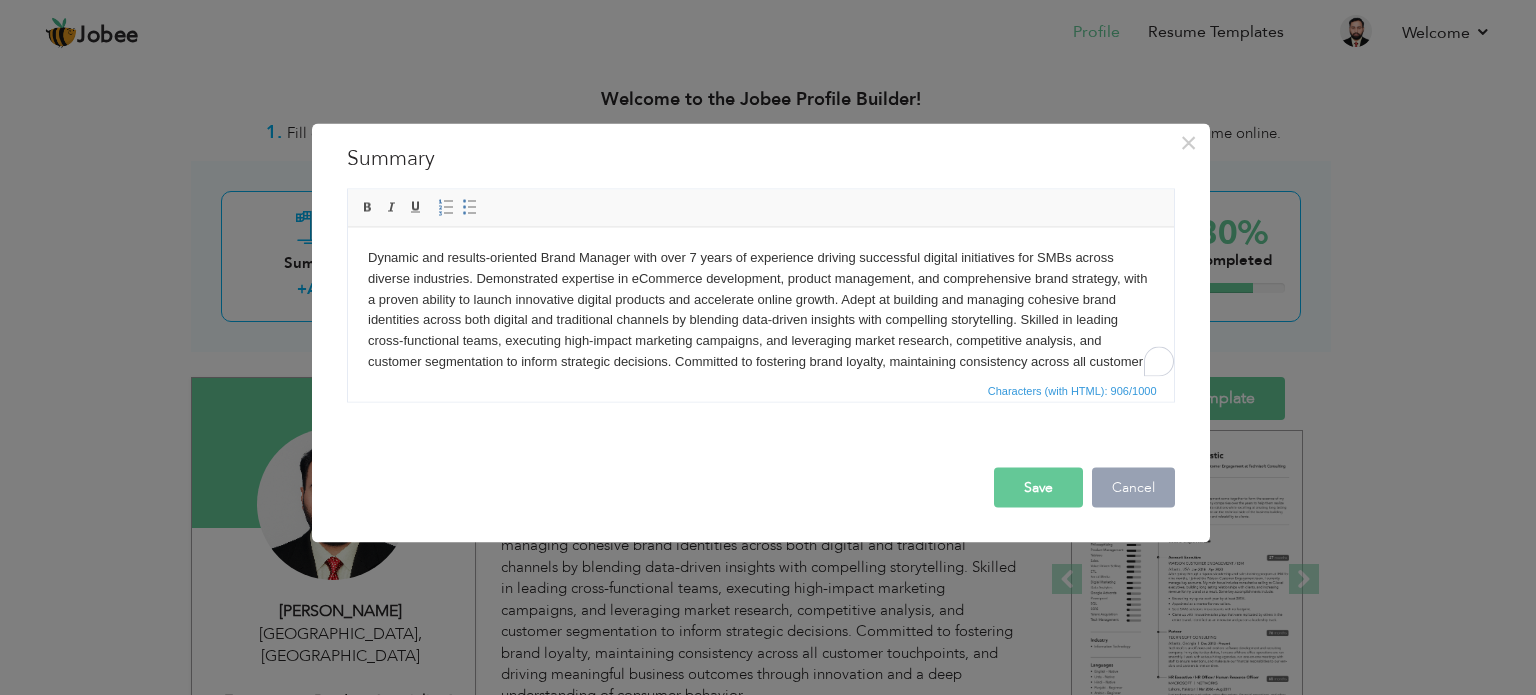 click on "Cancel" at bounding box center [1133, 487] 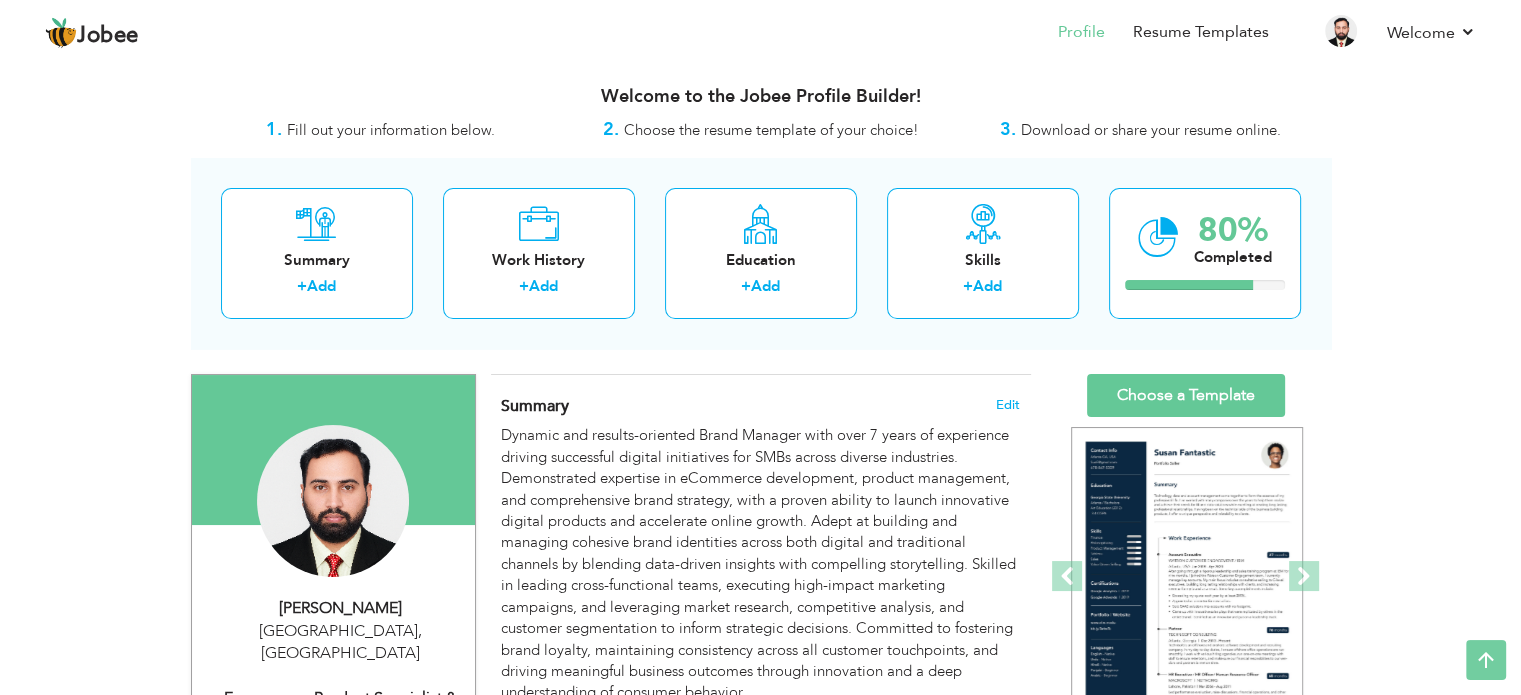scroll, scrollTop: 0, scrollLeft: 0, axis: both 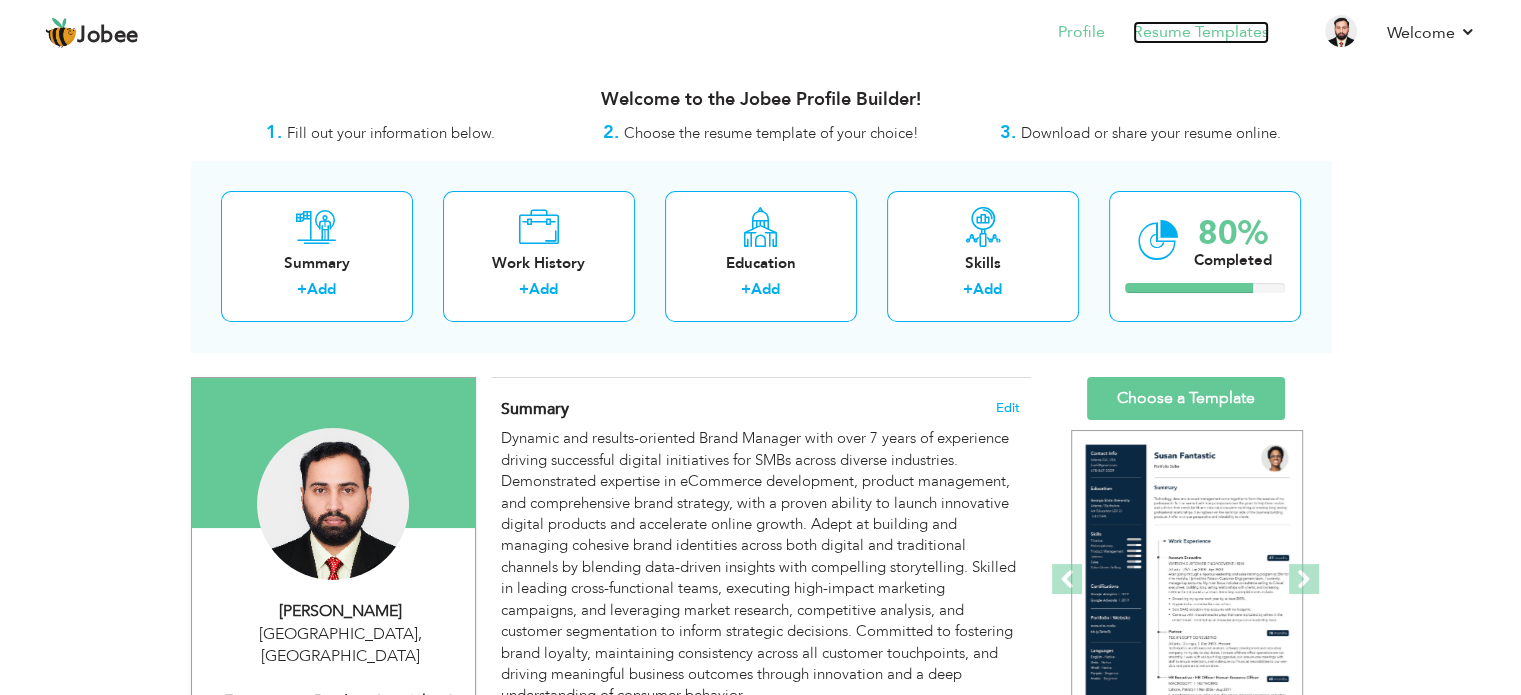 click on "Resume Templates" at bounding box center (1201, 32) 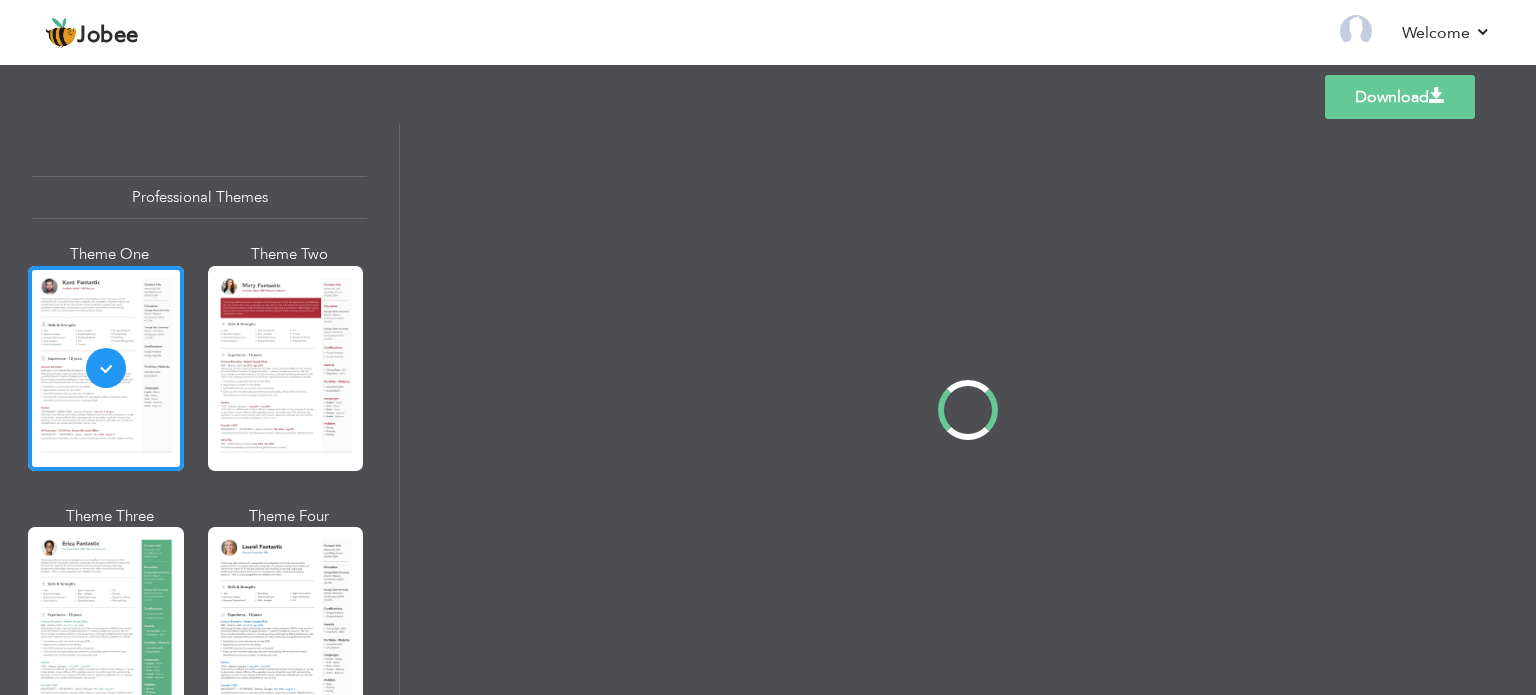 scroll, scrollTop: 0, scrollLeft: 0, axis: both 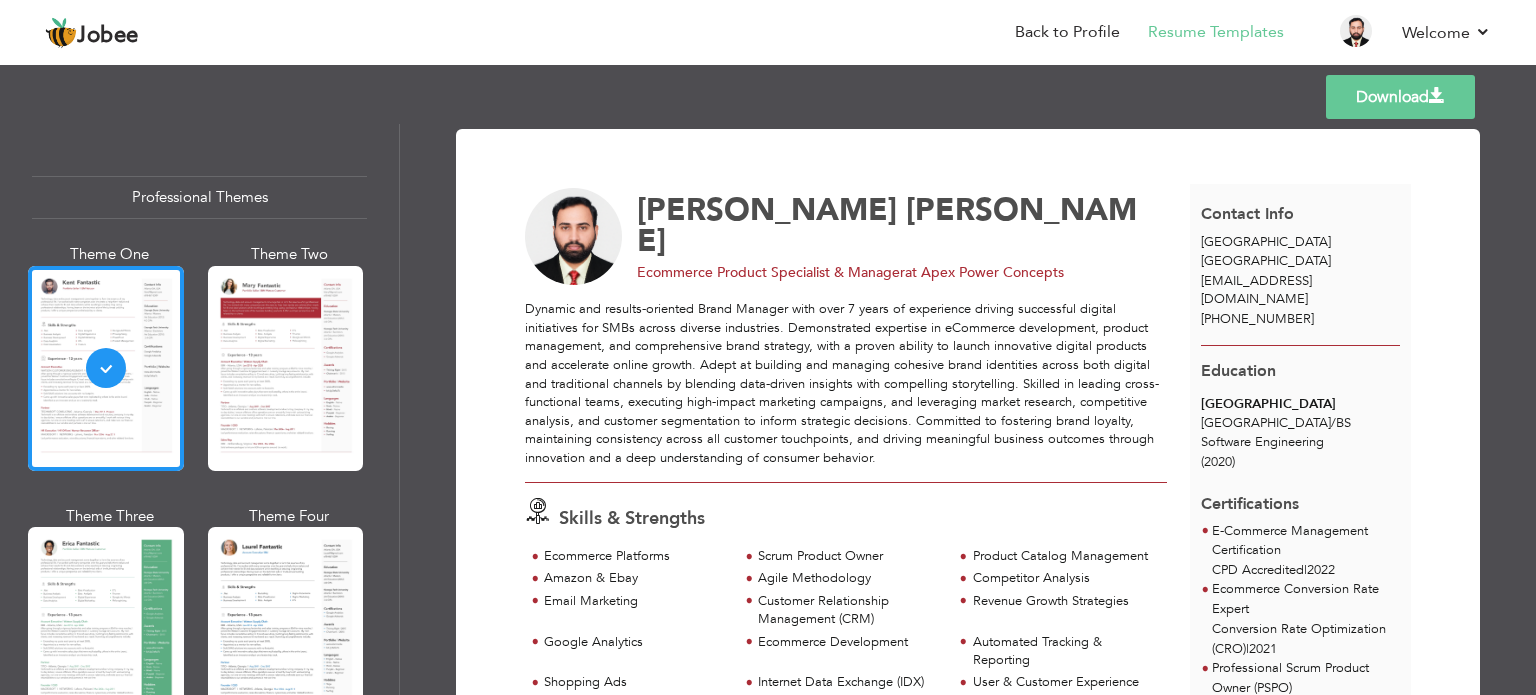 drag, startPoint x: 280, startPoint y: 335, endPoint x: 316, endPoint y: 342, distance: 36.67424 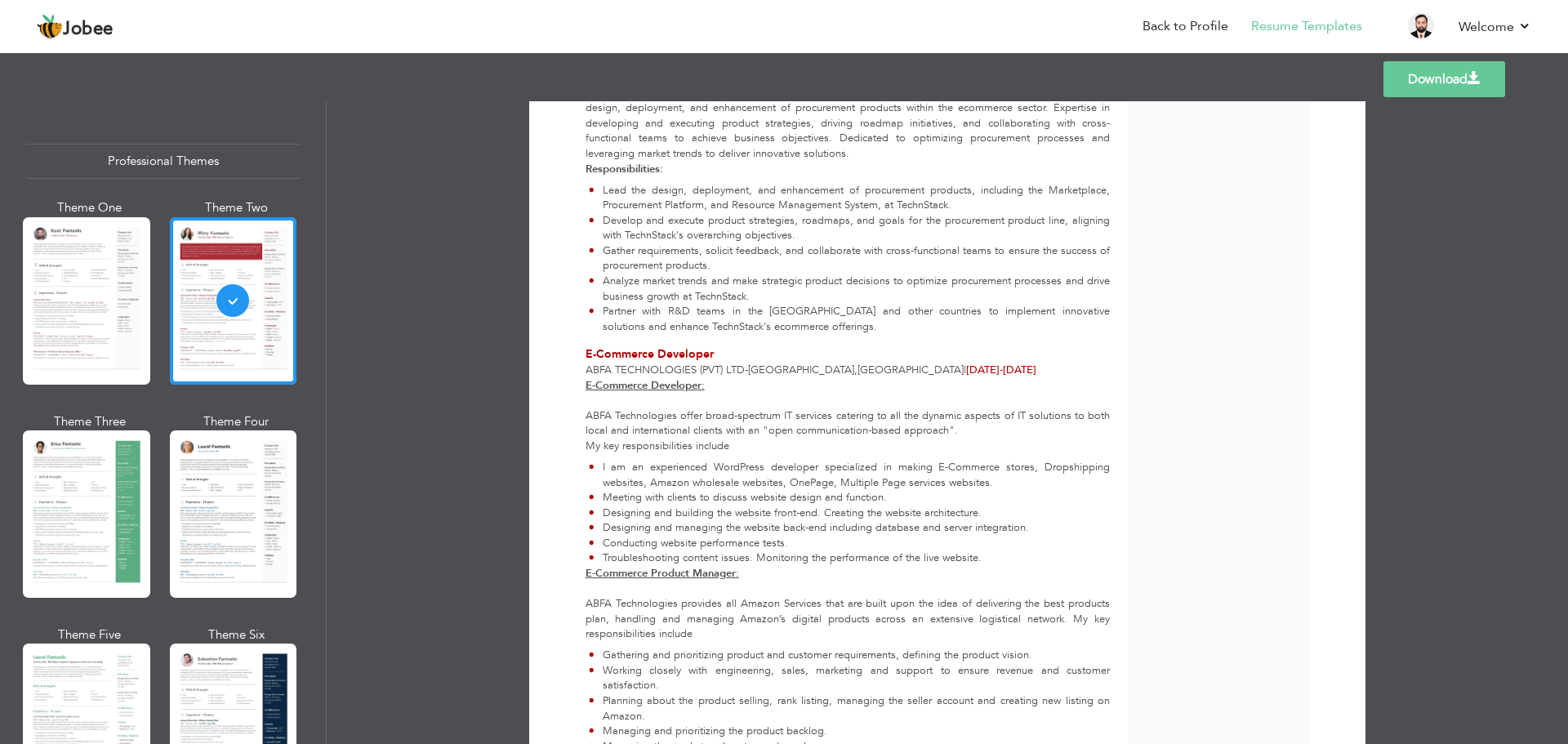 scroll, scrollTop: 1205, scrollLeft: 0, axis: vertical 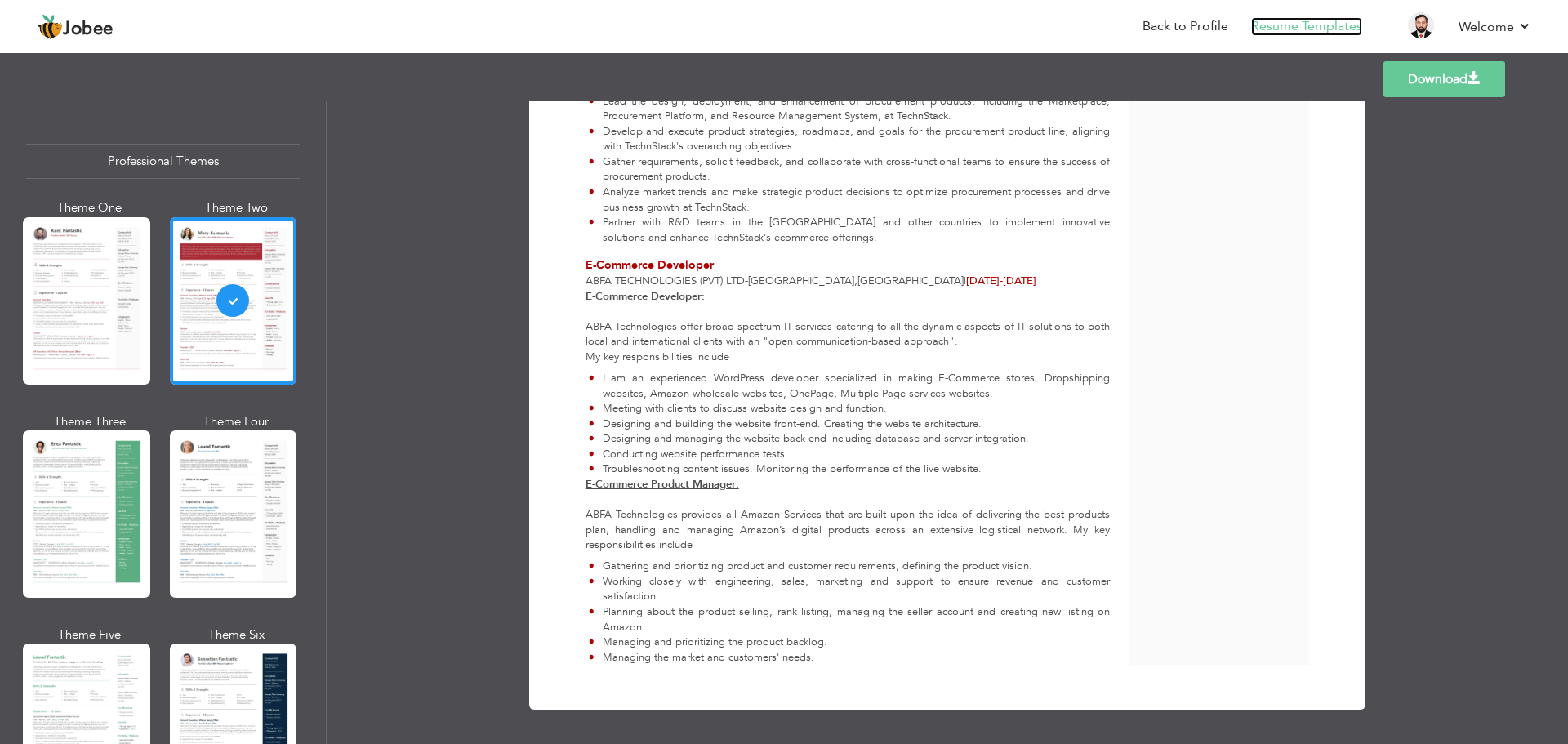 click on "Resume Templates" at bounding box center (1307, 26) 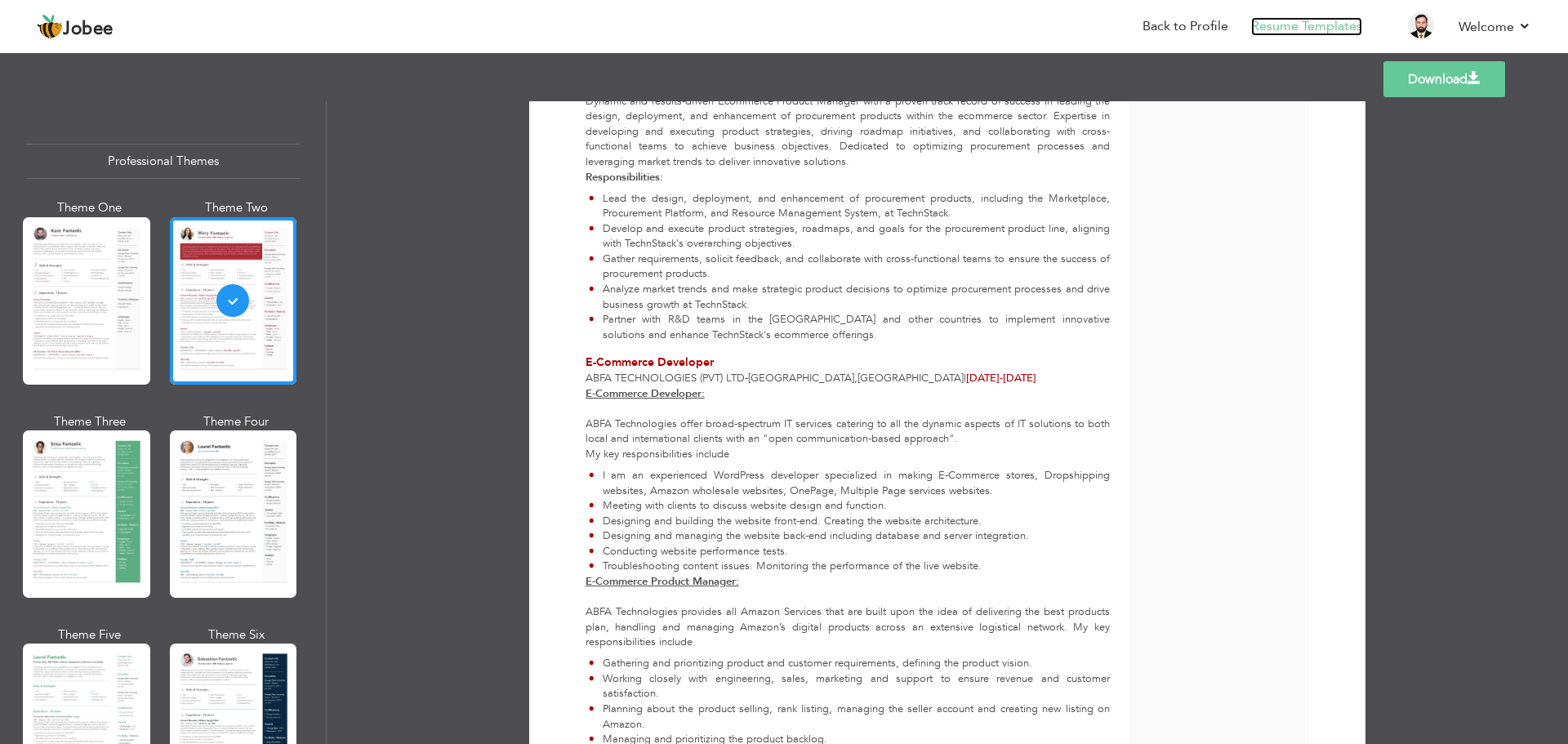 scroll, scrollTop: 960, scrollLeft: 0, axis: vertical 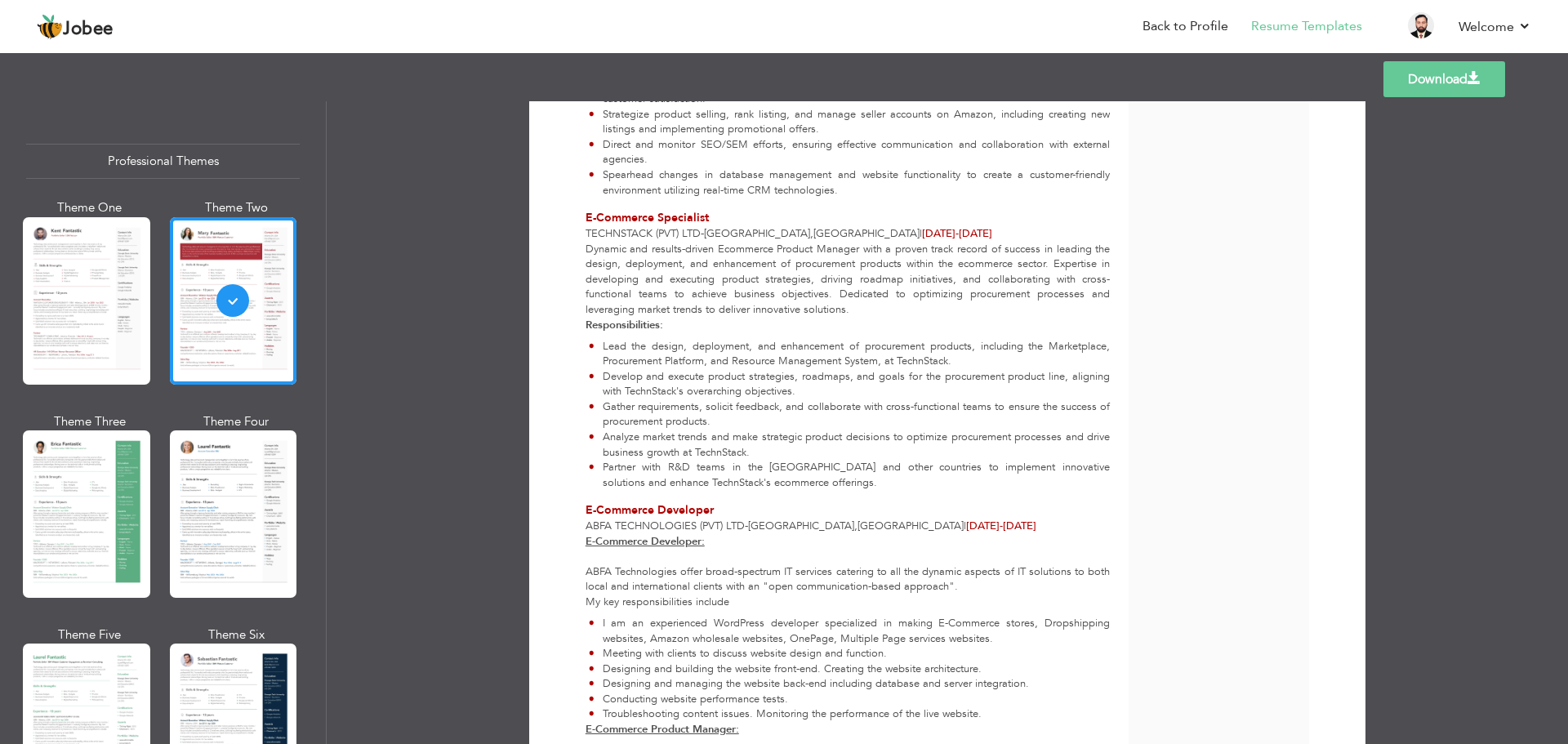 click at bounding box center [87, 514] 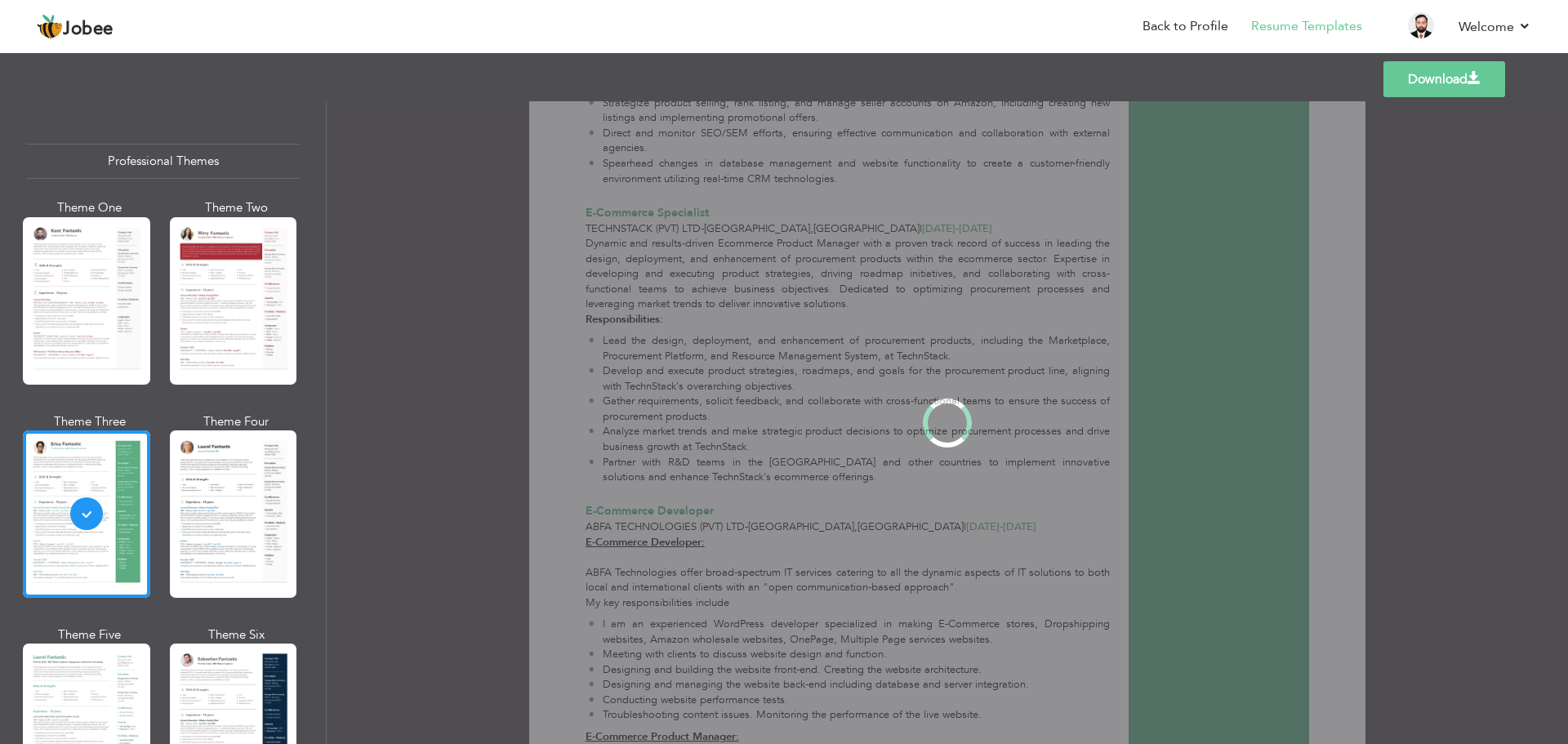 scroll, scrollTop: 0, scrollLeft: 0, axis: both 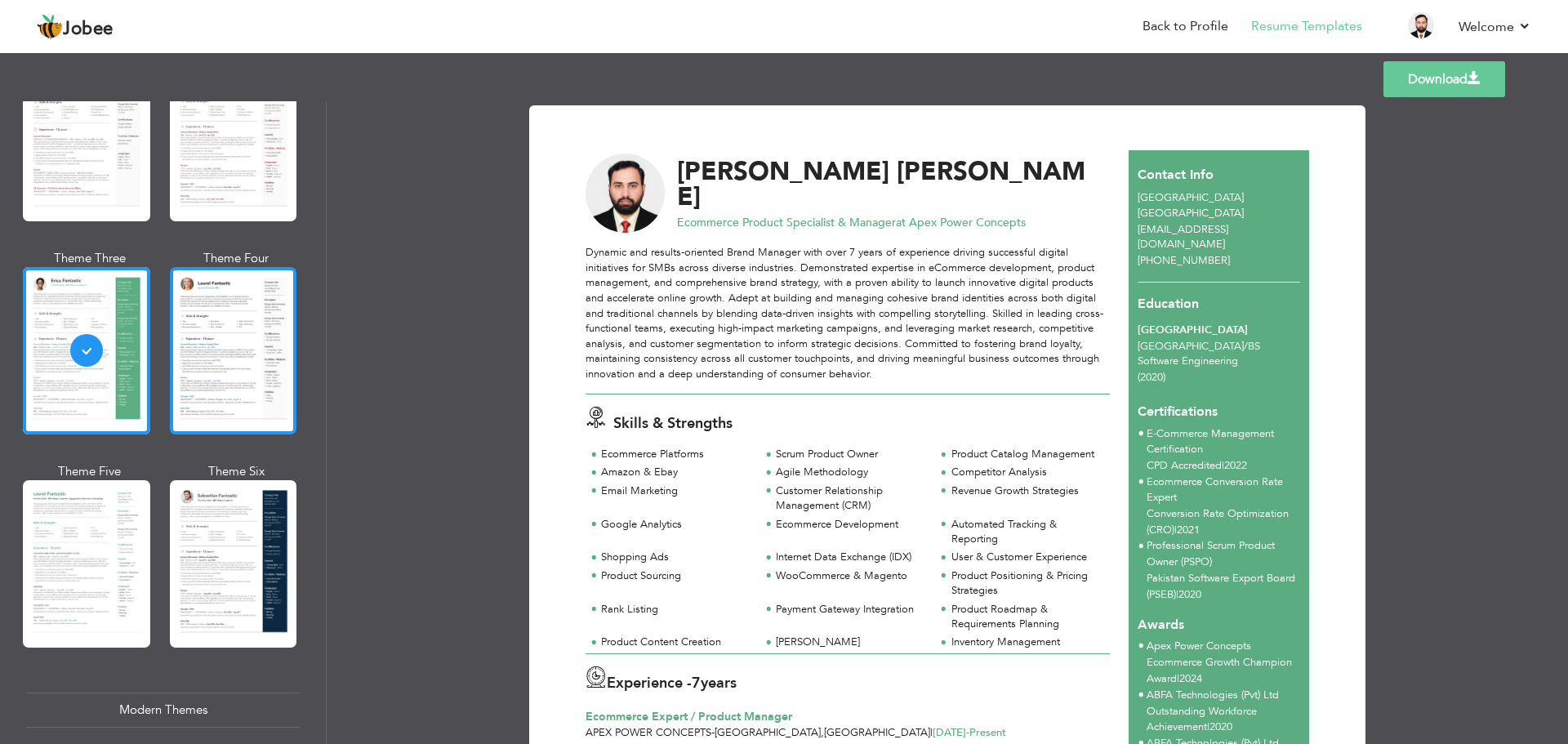 click at bounding box center (234, 350) 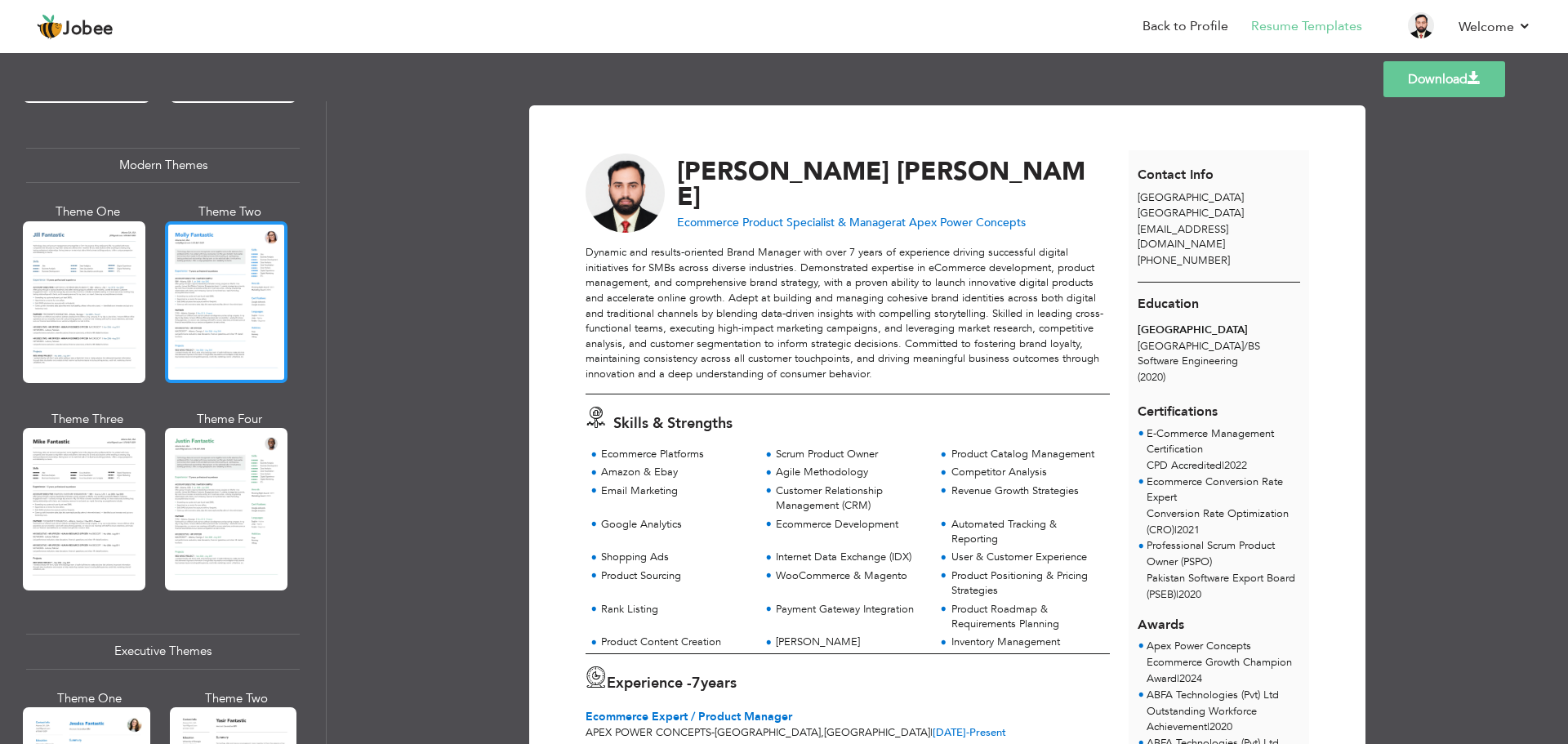 scroll, scrollTop: 735, scrollLeft: 0, axis: vertical 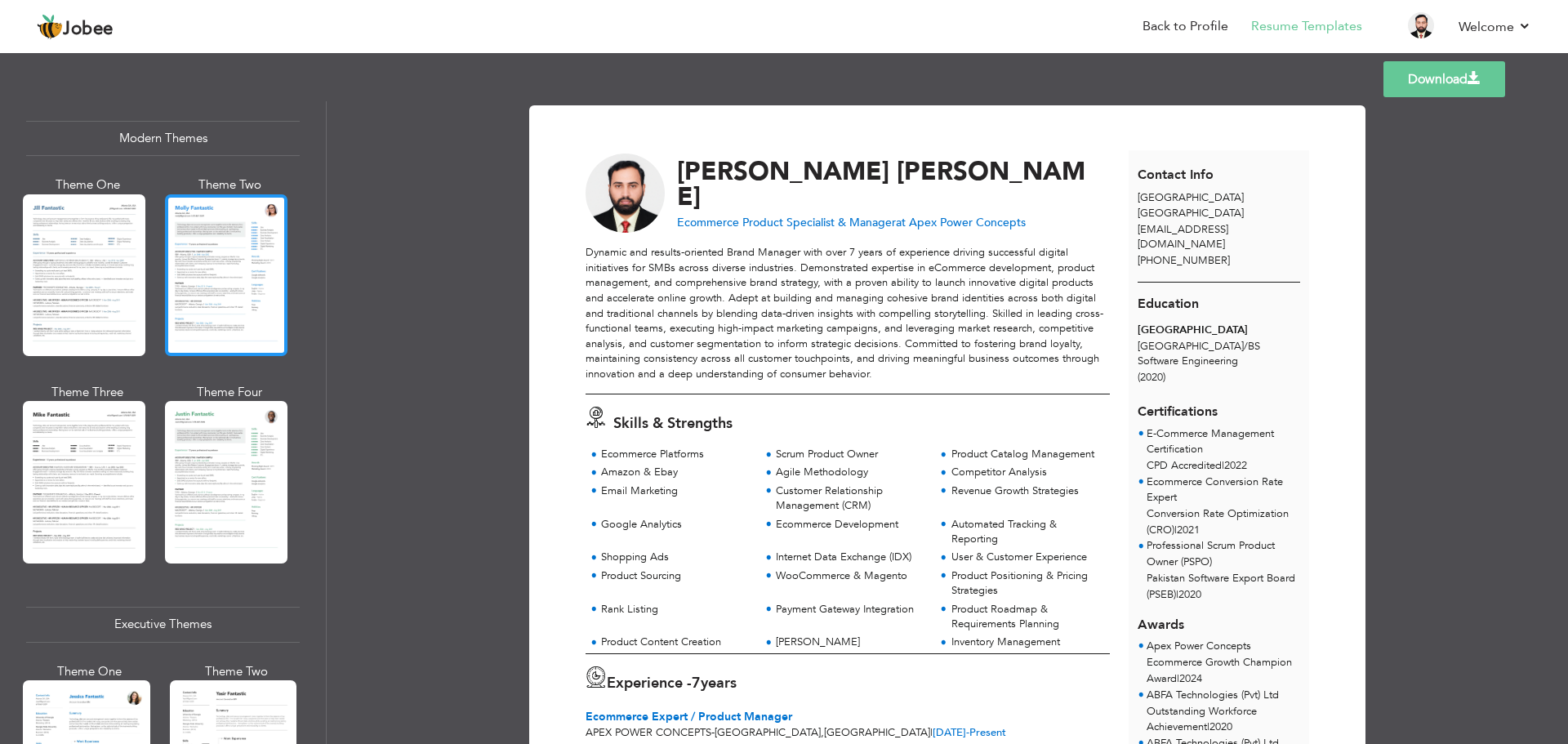 click at bounding box center (226, 275) 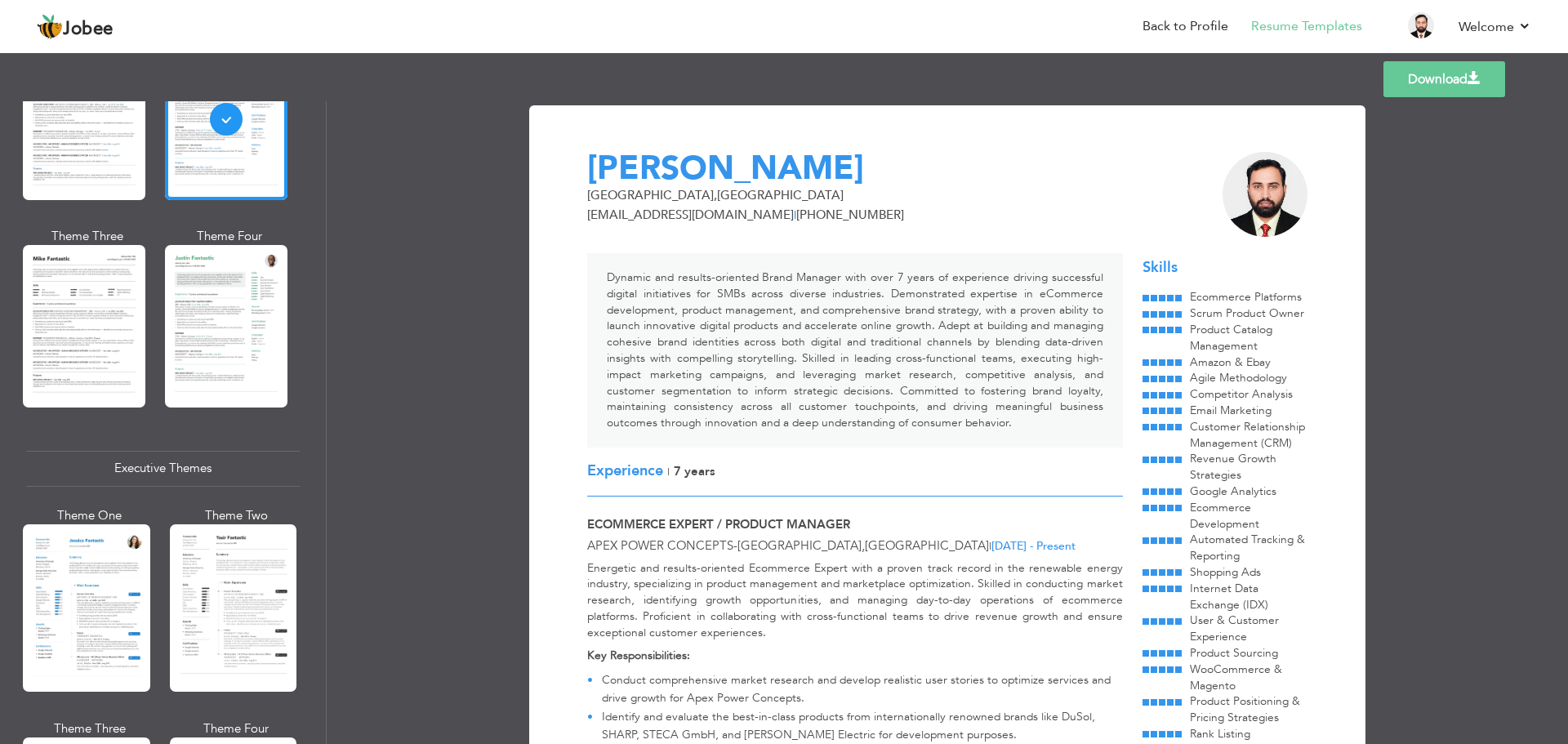 scroll, scrollTop: 898, scrollLeft: 0, axis: vertical 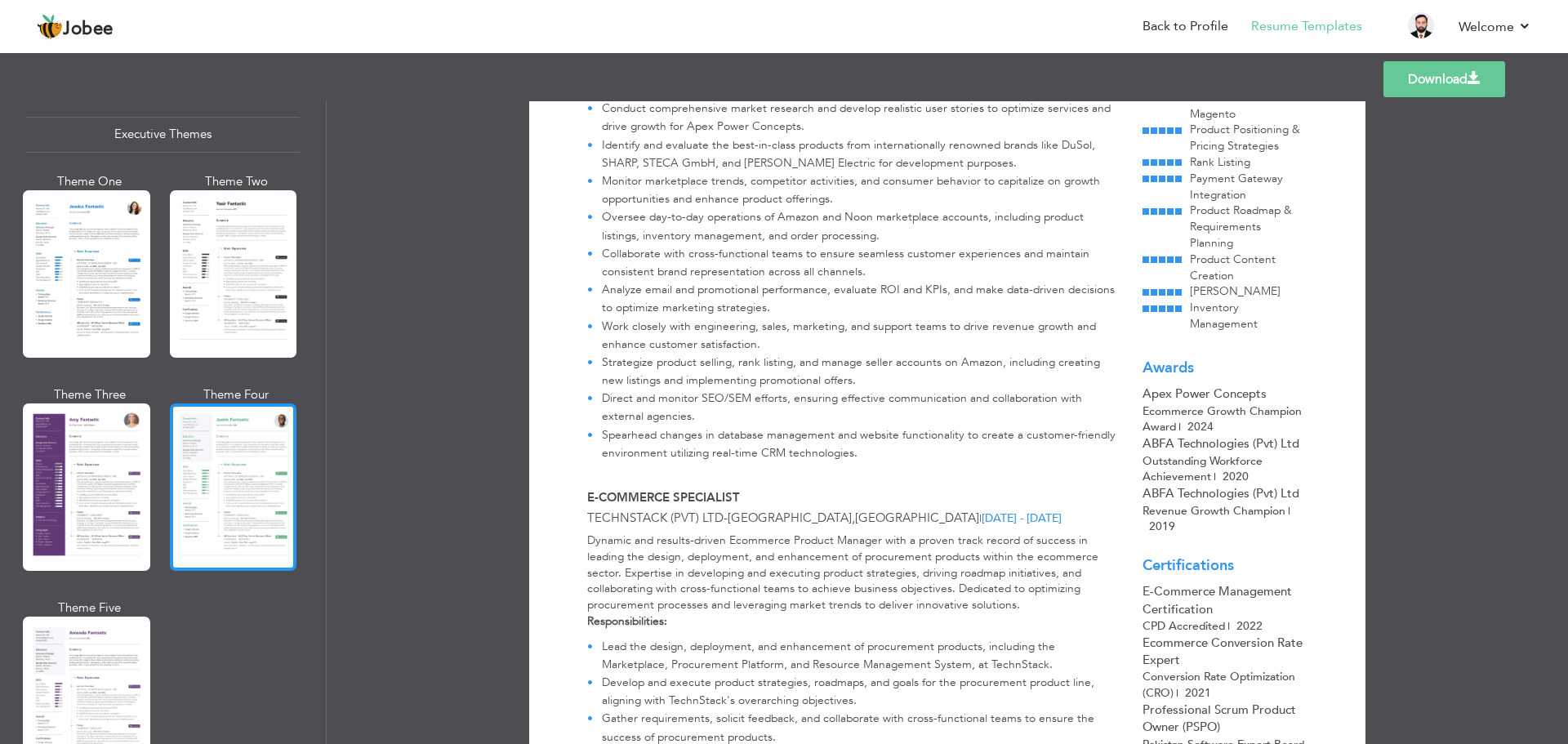 click at bounding box center (234, 487) 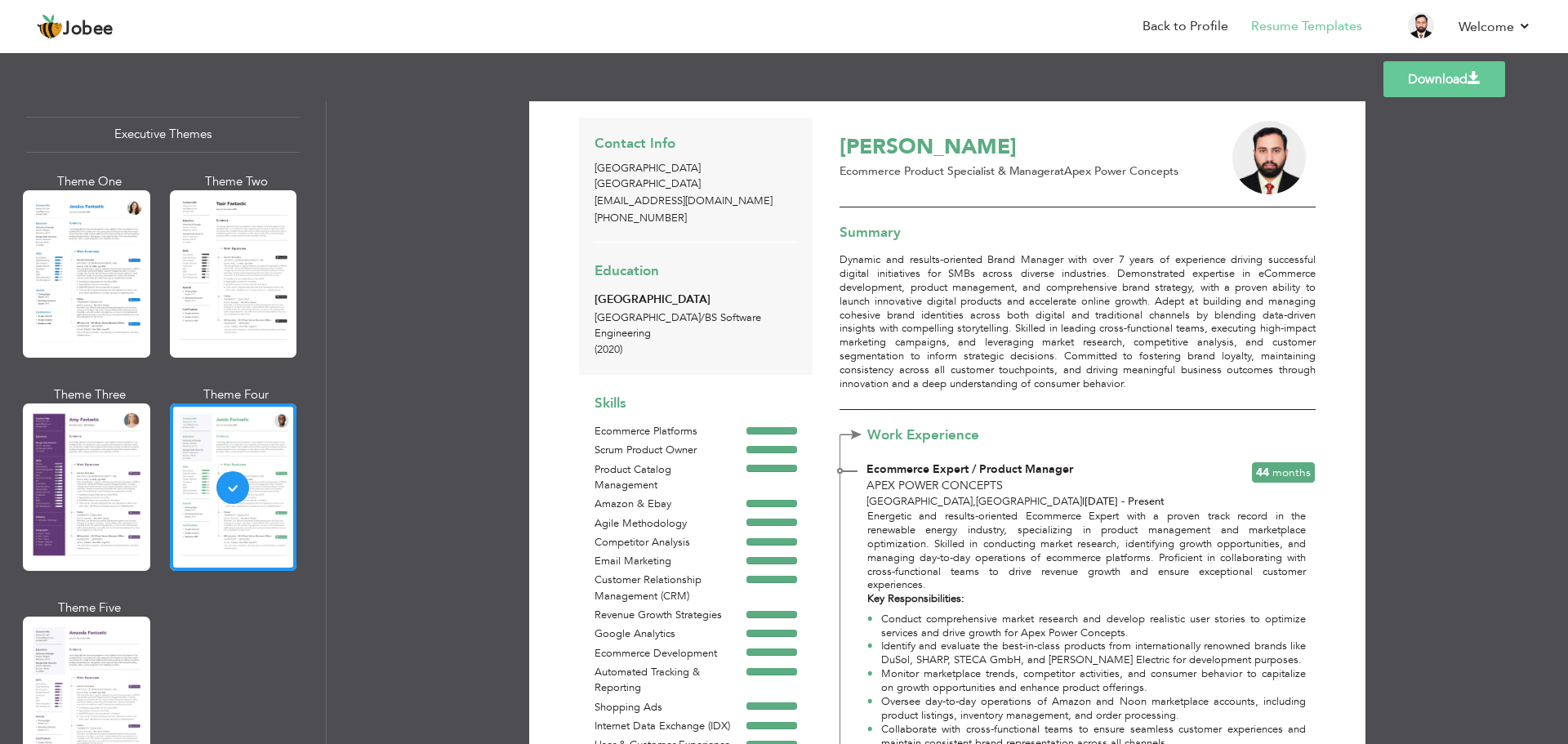 scroll, scrollTop: 0, scrollLeft: 0, axis: both 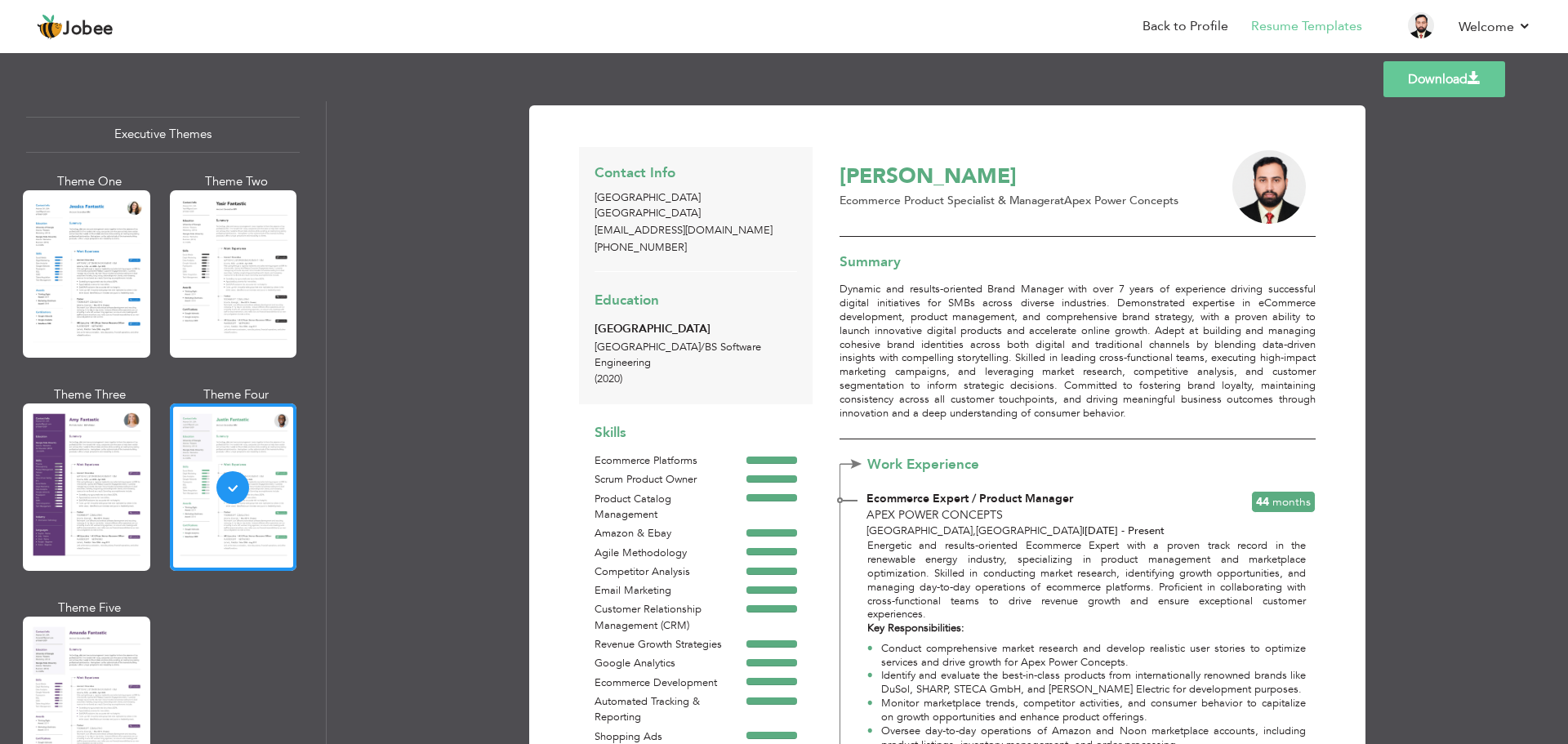 drag, startPoint x: 616, startPoint y: 365, endPoint x: 596, endPoint y: 355, distance: 22.36068 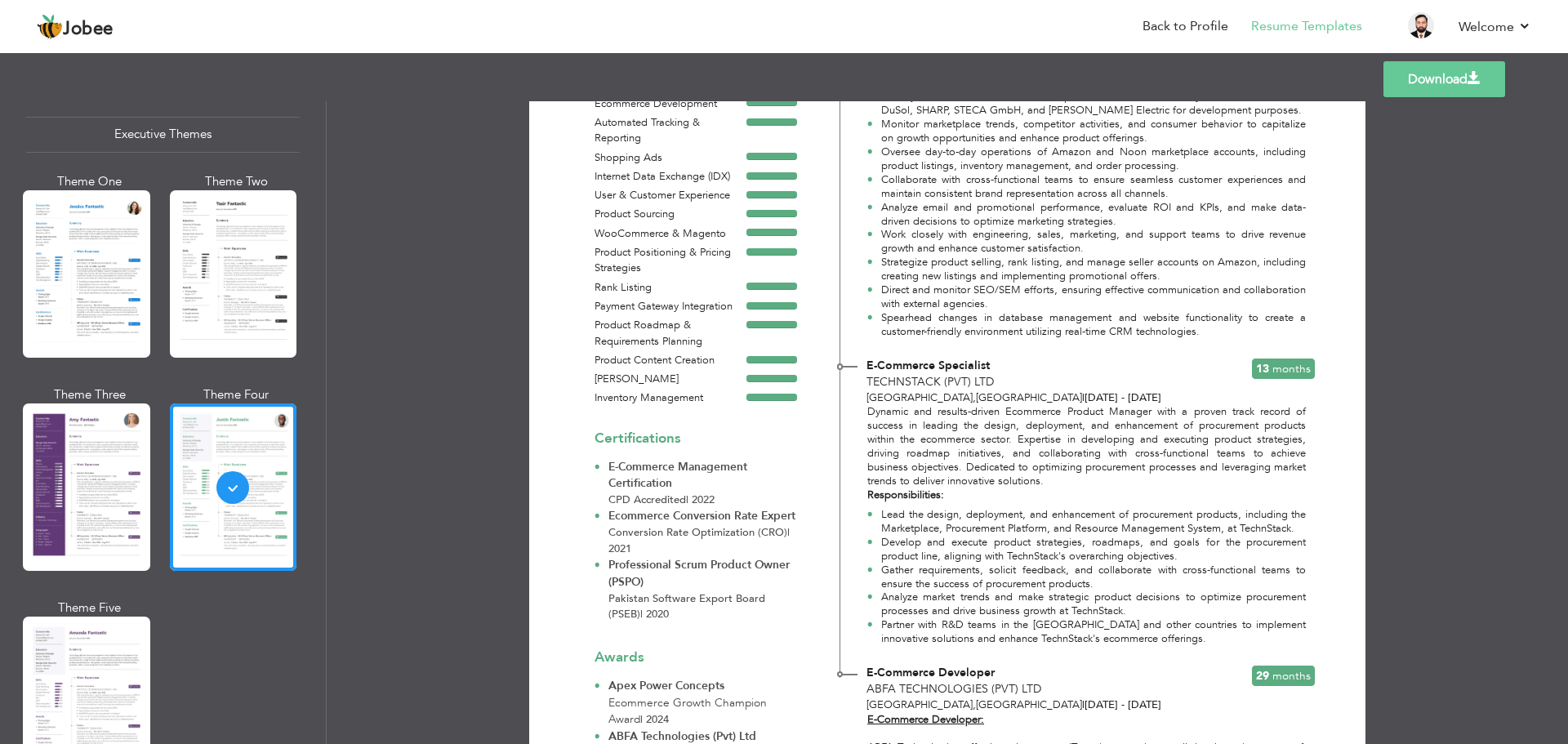 scroll, scrollTop: 735, scrollLeft: 0, axis: vertical 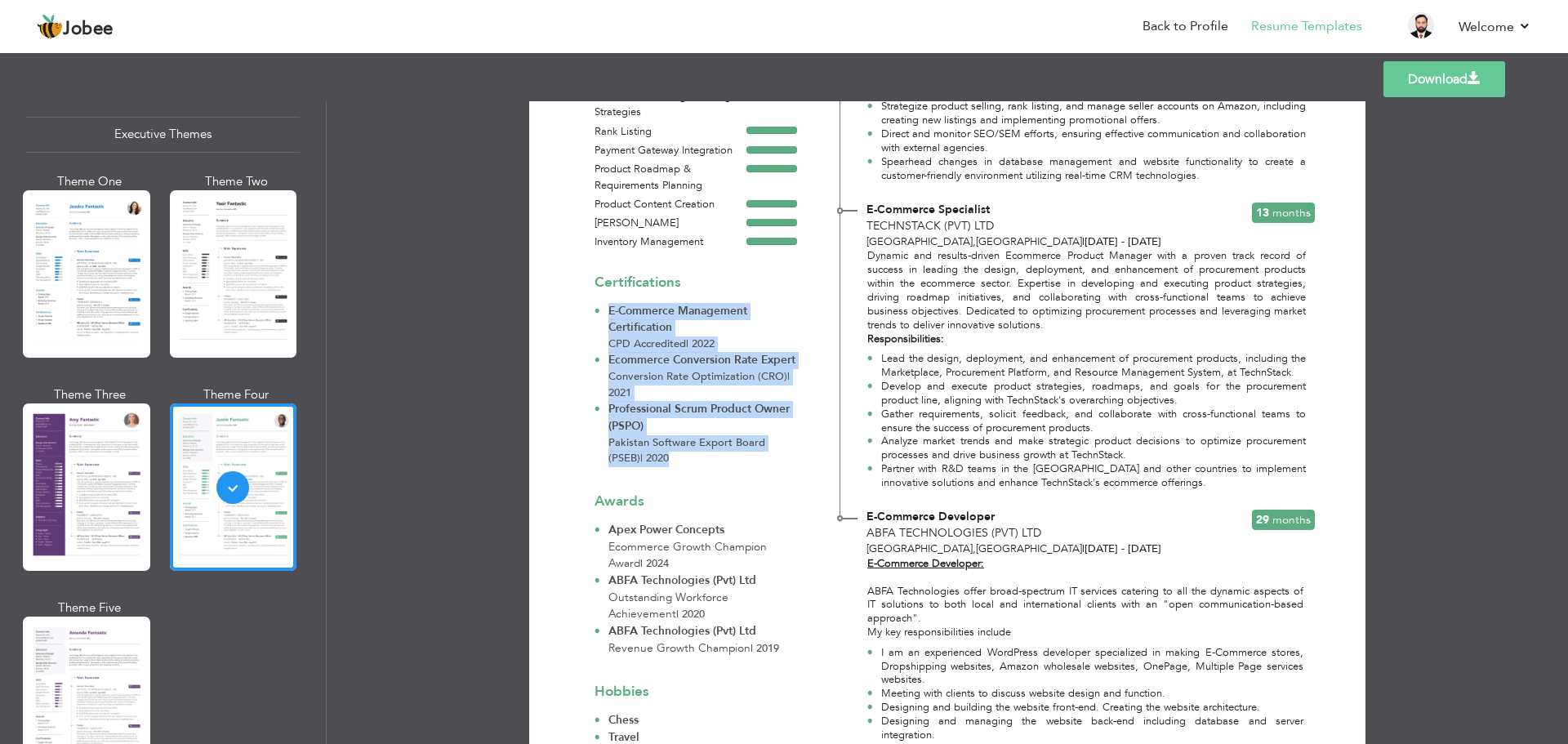 drag, startPoint x: 608, startPoint y: 291, endPoint x: 710, endPoint y: 455, distance: 193.13208 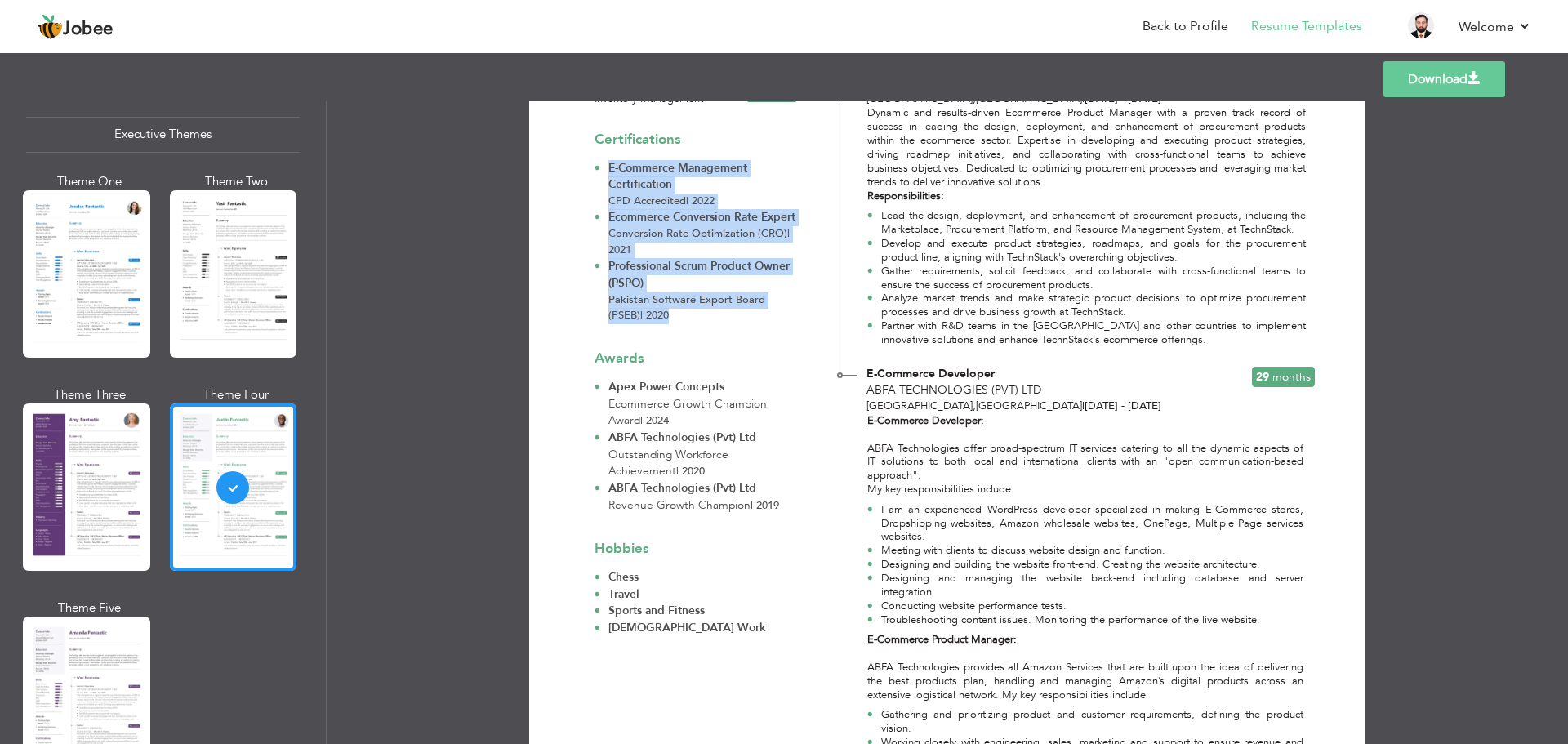 scroll, scrollTop: 898, scrollLeft: 0, axis: vertical 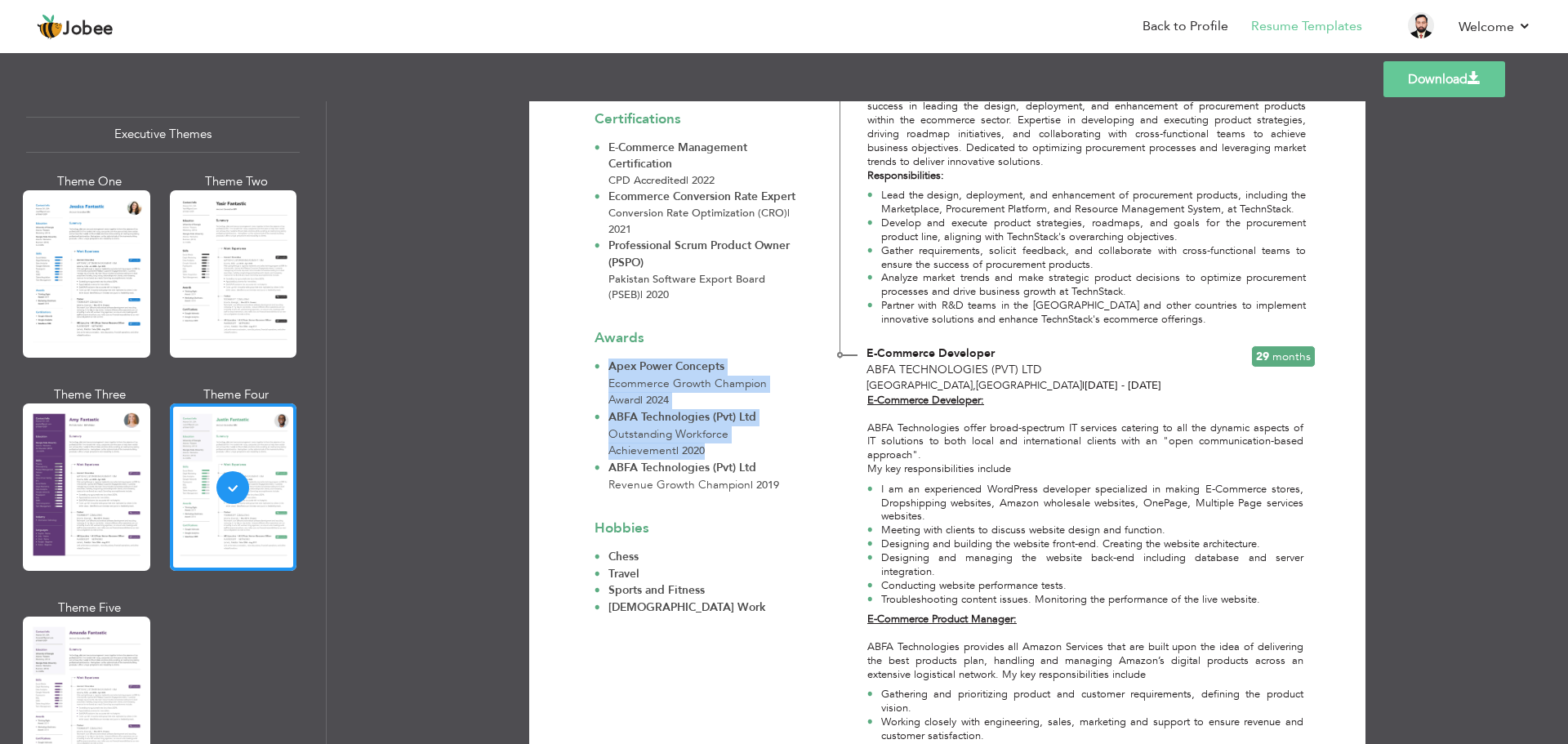 drag, startPoint x: 609, startPoint y: 368, endPoint x: 778, endPoint y: 480, distance: 202.74368 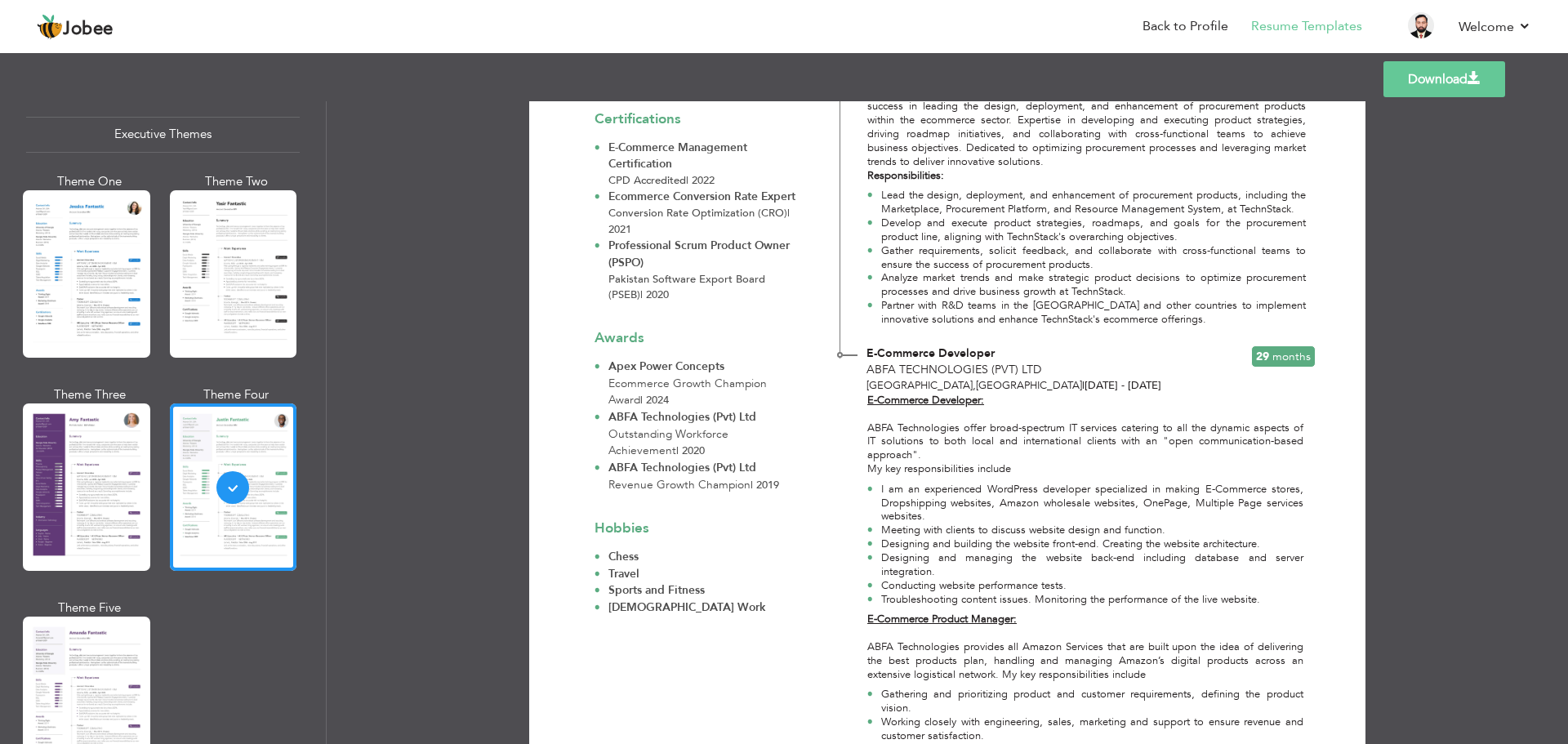click on "Apex Power Concepts
Ecommerce Growth Champion Award
| 2024" at bounding box center [696, 384] 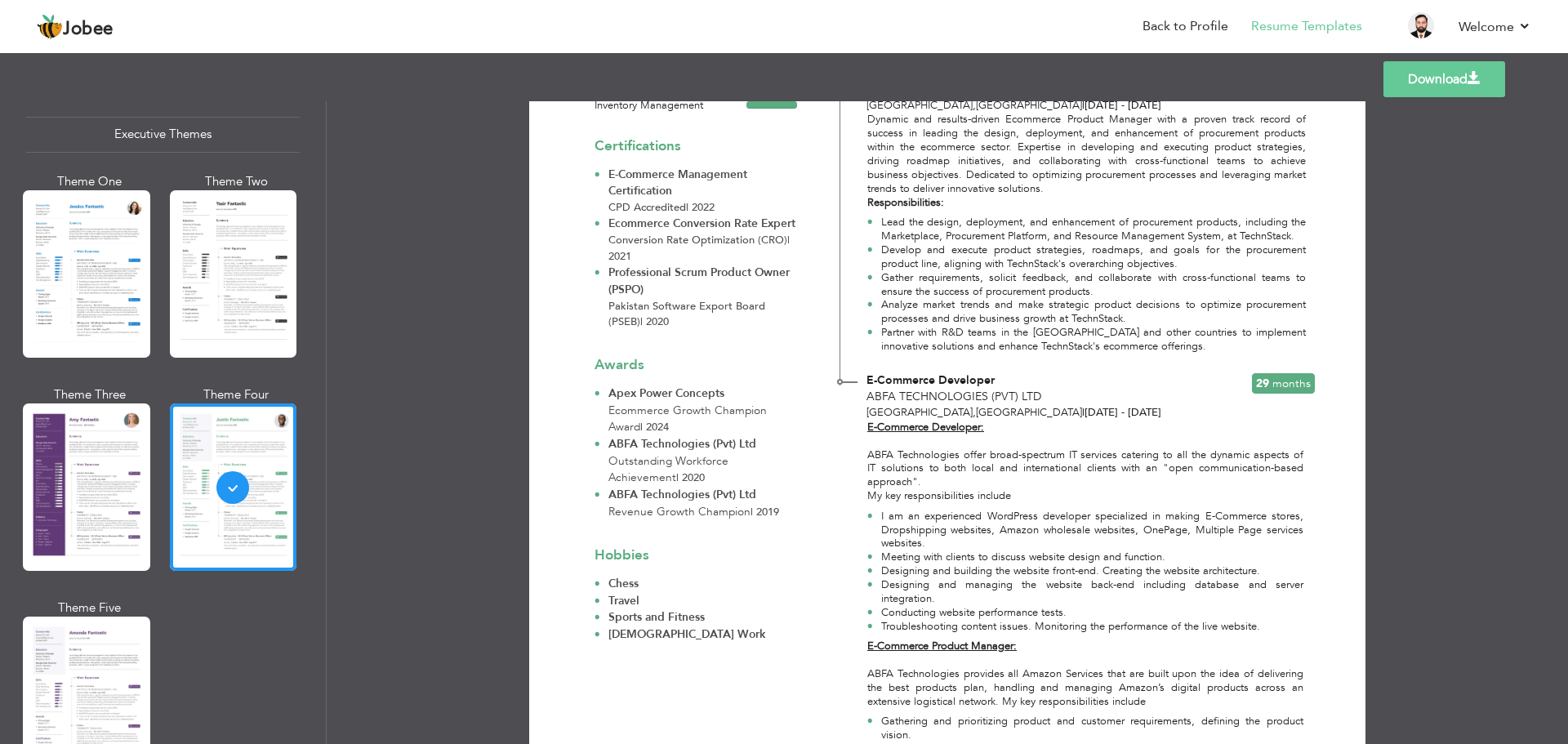 scroll, scrollTop: 898, scrollLeft: 0, axis: vertical 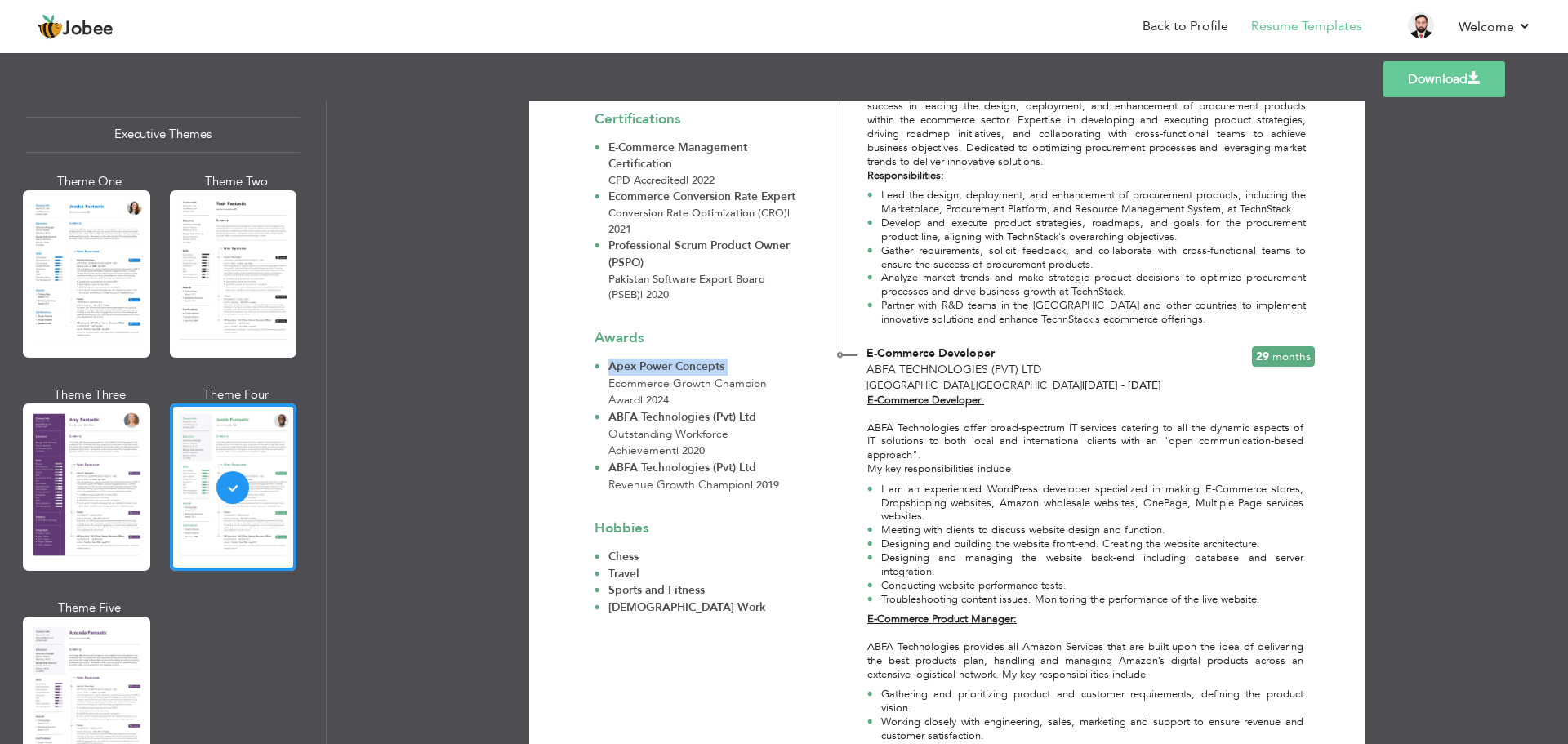 drag, startPoint x: 608, startPoint y: 388, endPoint x: 772, endPoint y: 383, distance: 164.0762 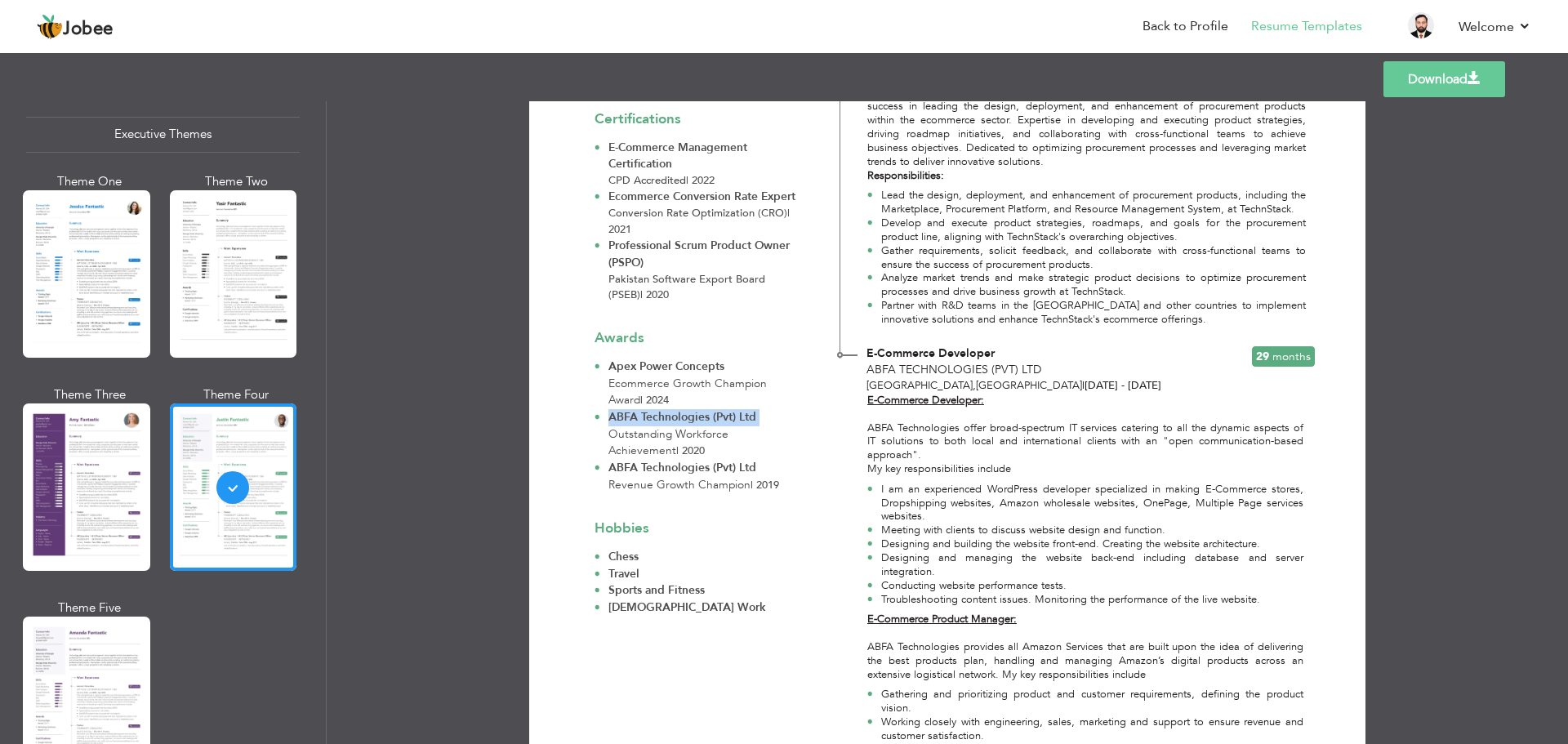 drag, startPoint x: 660, startPoint y: 435, endPoint x: 714, endPoint y: 457, distance: 58.30952 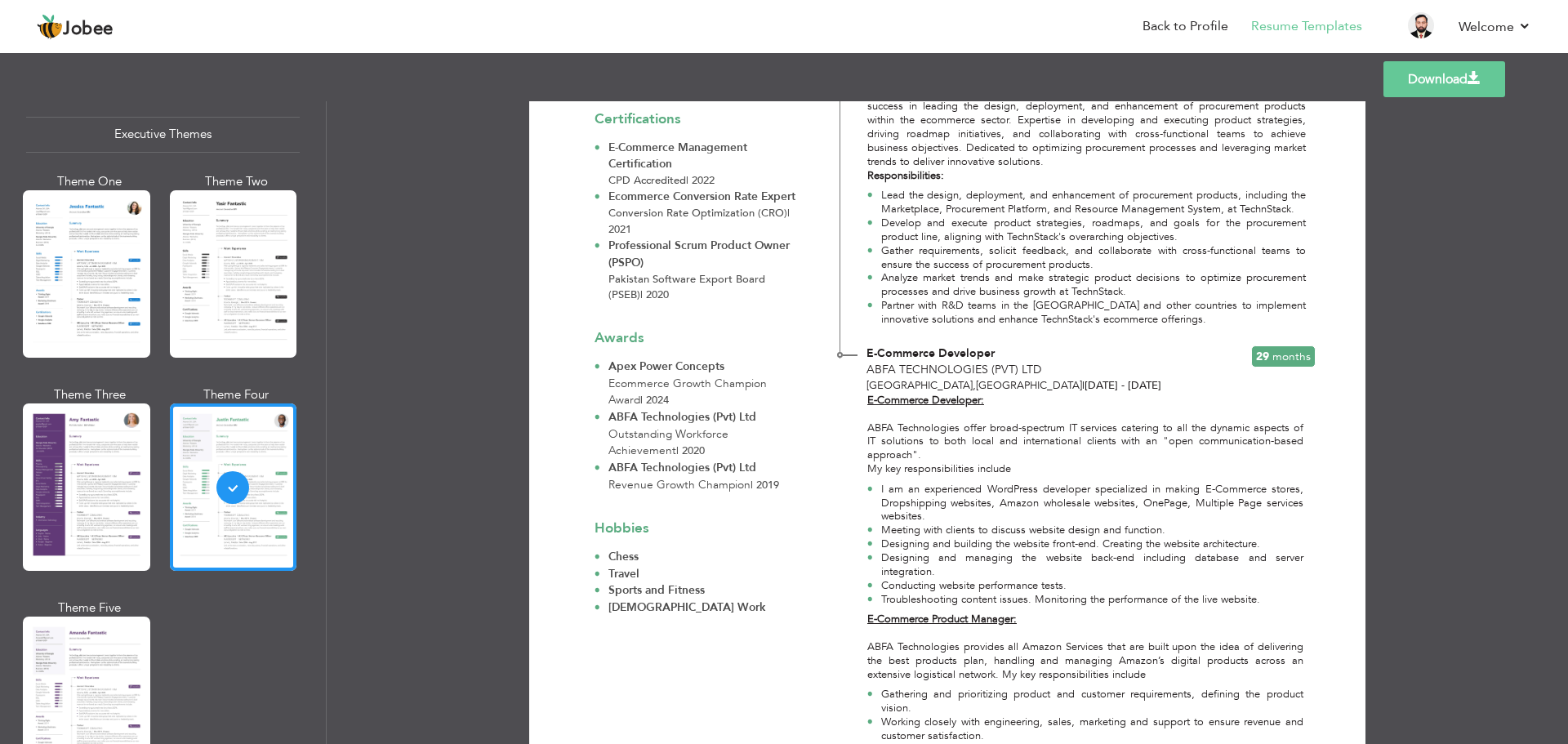 click on "Revenue Growth Champion" at bounding box center [679, 484] 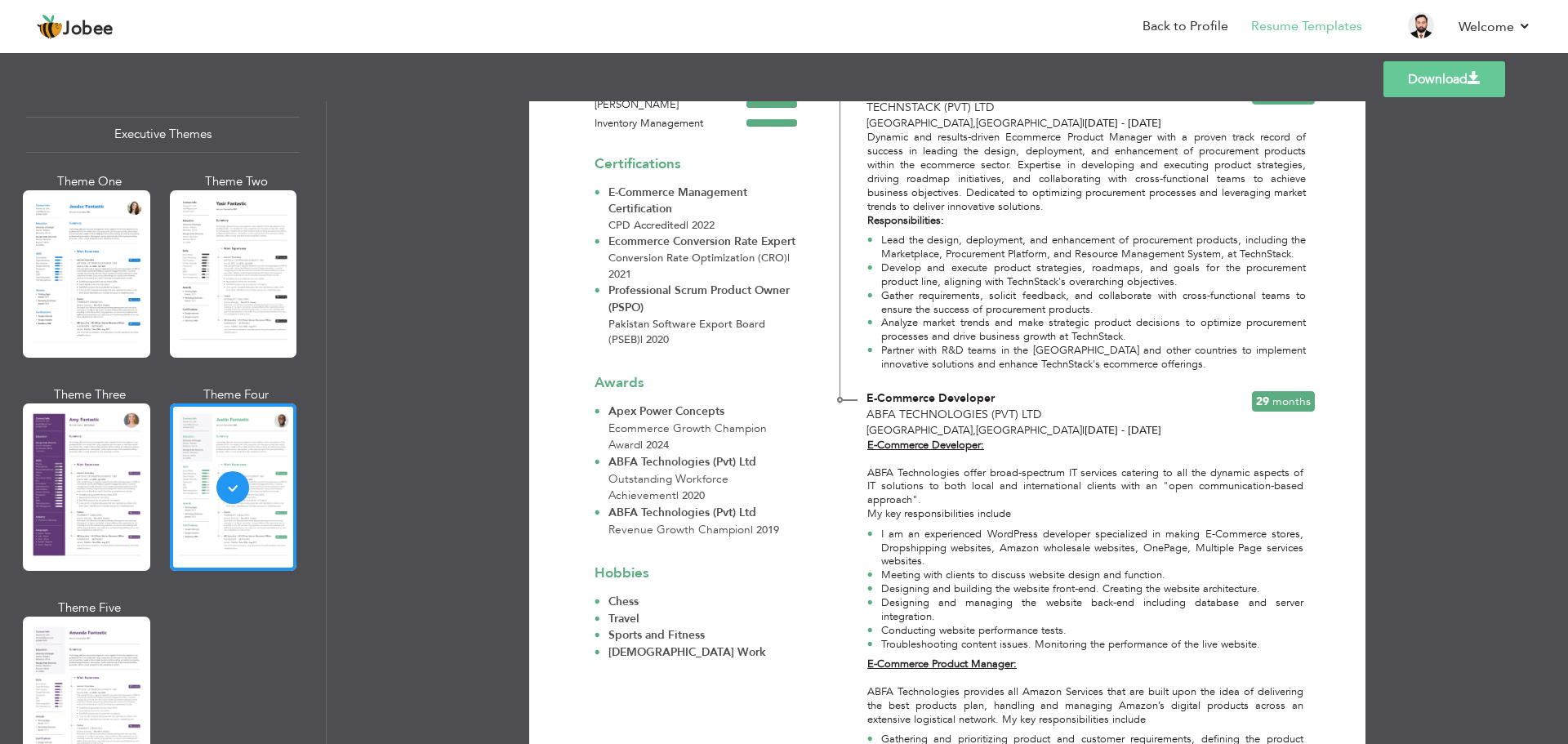 scroll, scrollTop: 735, scrollLeft: 0, axis: vertical 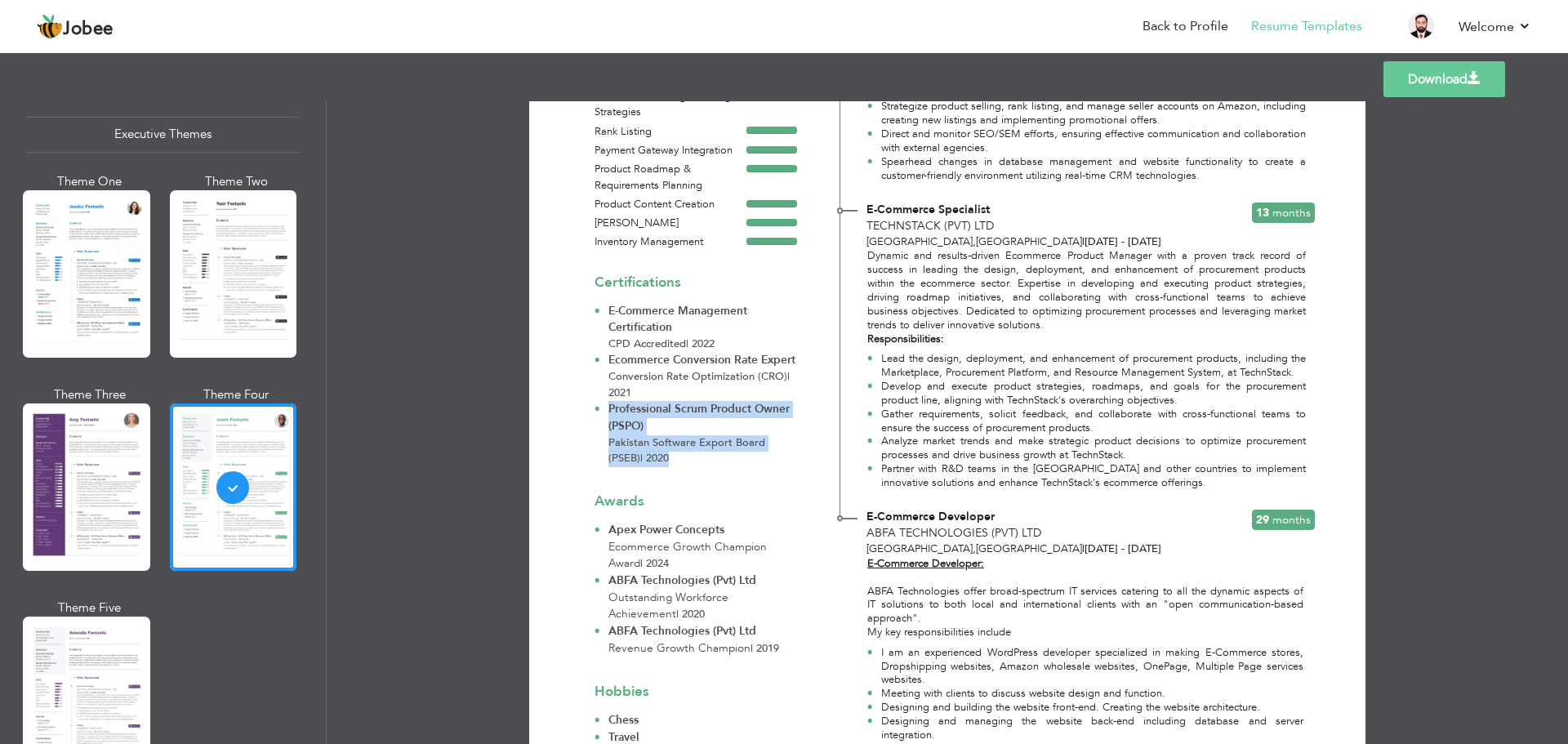 drag, startPoint x: 606, startPoint y: 415, endPoint x: 641, endPoint y: 464, distance: 60.216277 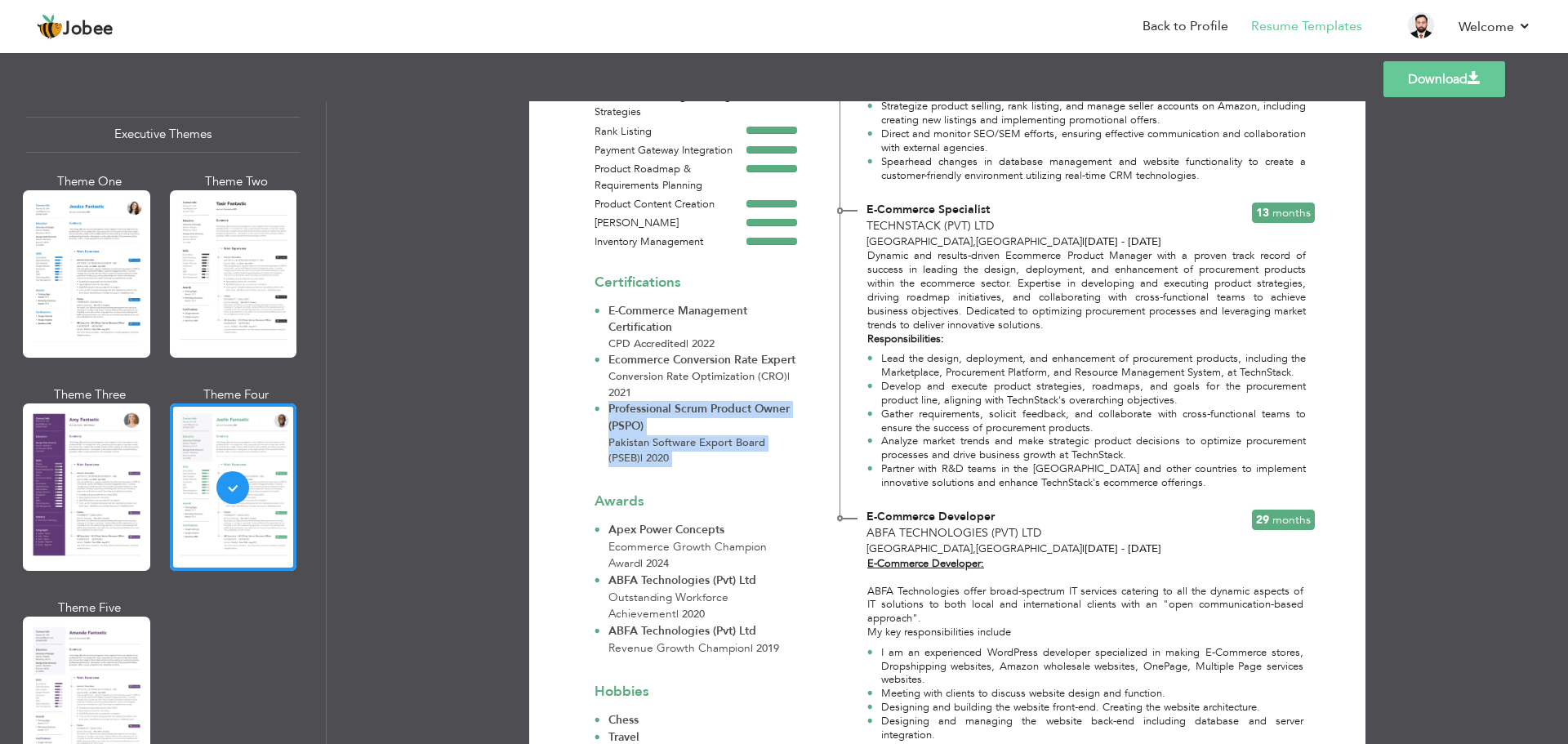 drag, startPoint x: 643, startPoint y: 461, endPoint x: 602, endPoint y: 413, distance: 63.12686 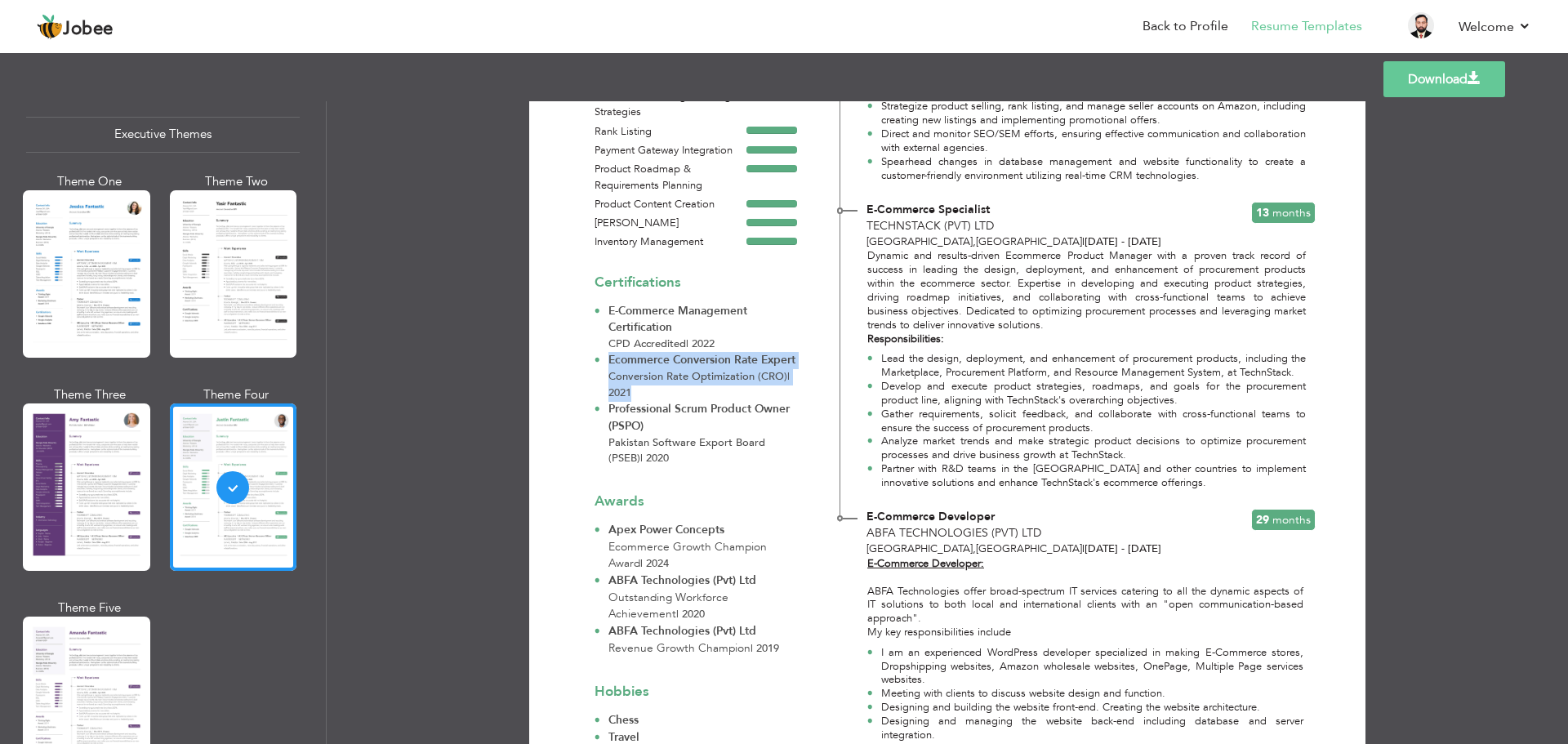 drag, startPoint x: 649, startPoint y: 389, endPoint x: 596, endPoint y: 350, distance: 65.80274 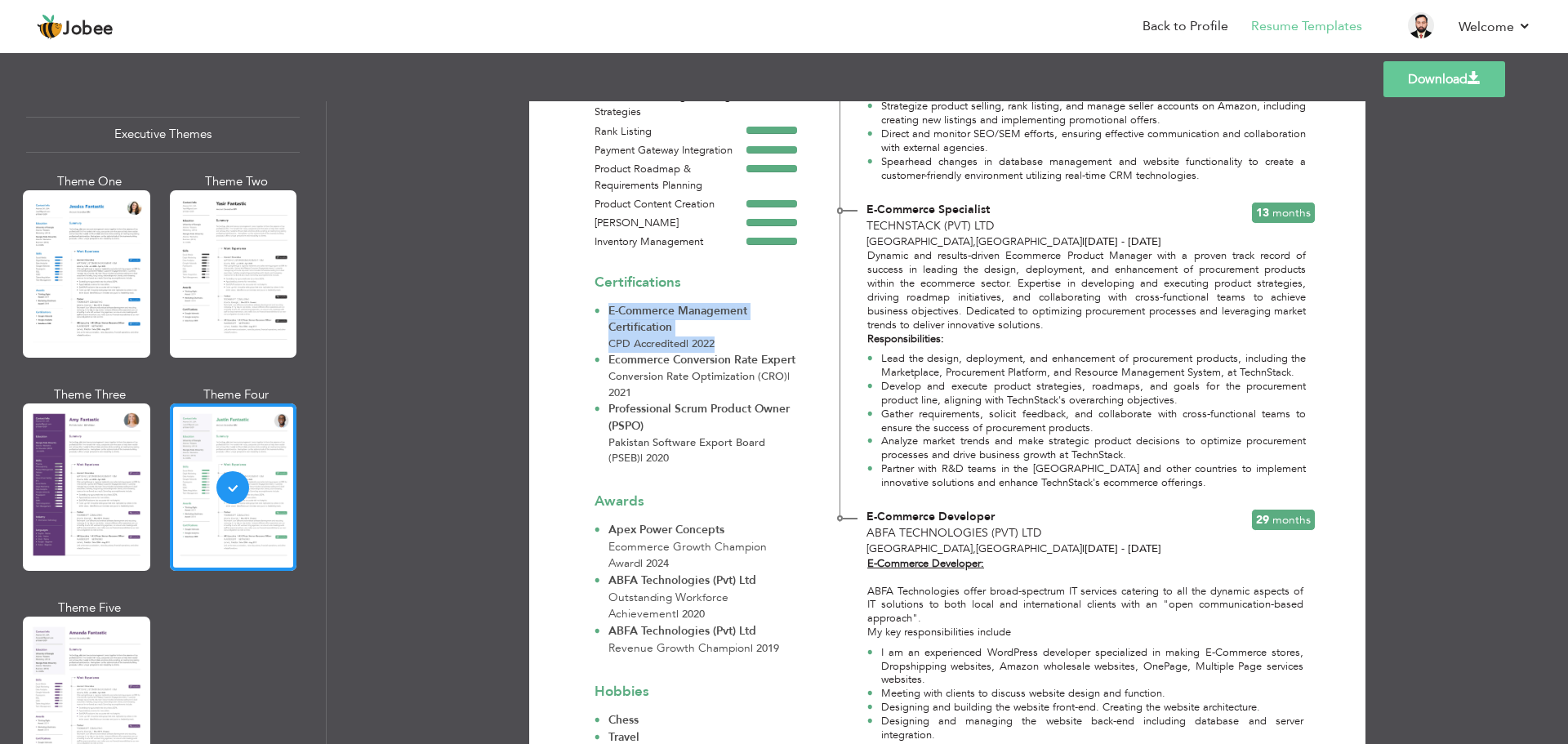 drag, startPoint x: 698, startPoint y: 320, endPoint x: 608, endPoint y: 299, distance: 92.41753 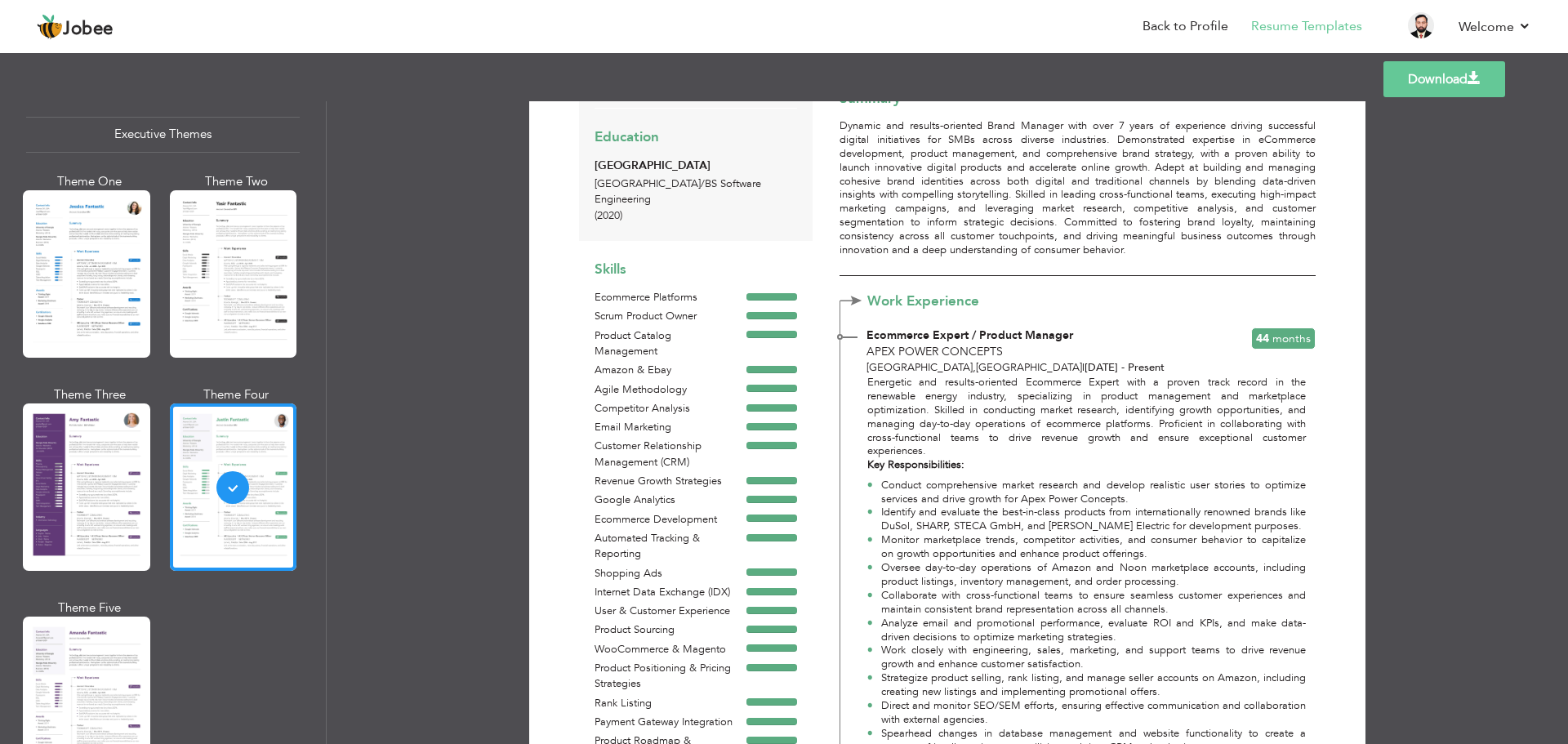 scroll, scrollTop: 245, scrollLeft: 0, axis: vertical 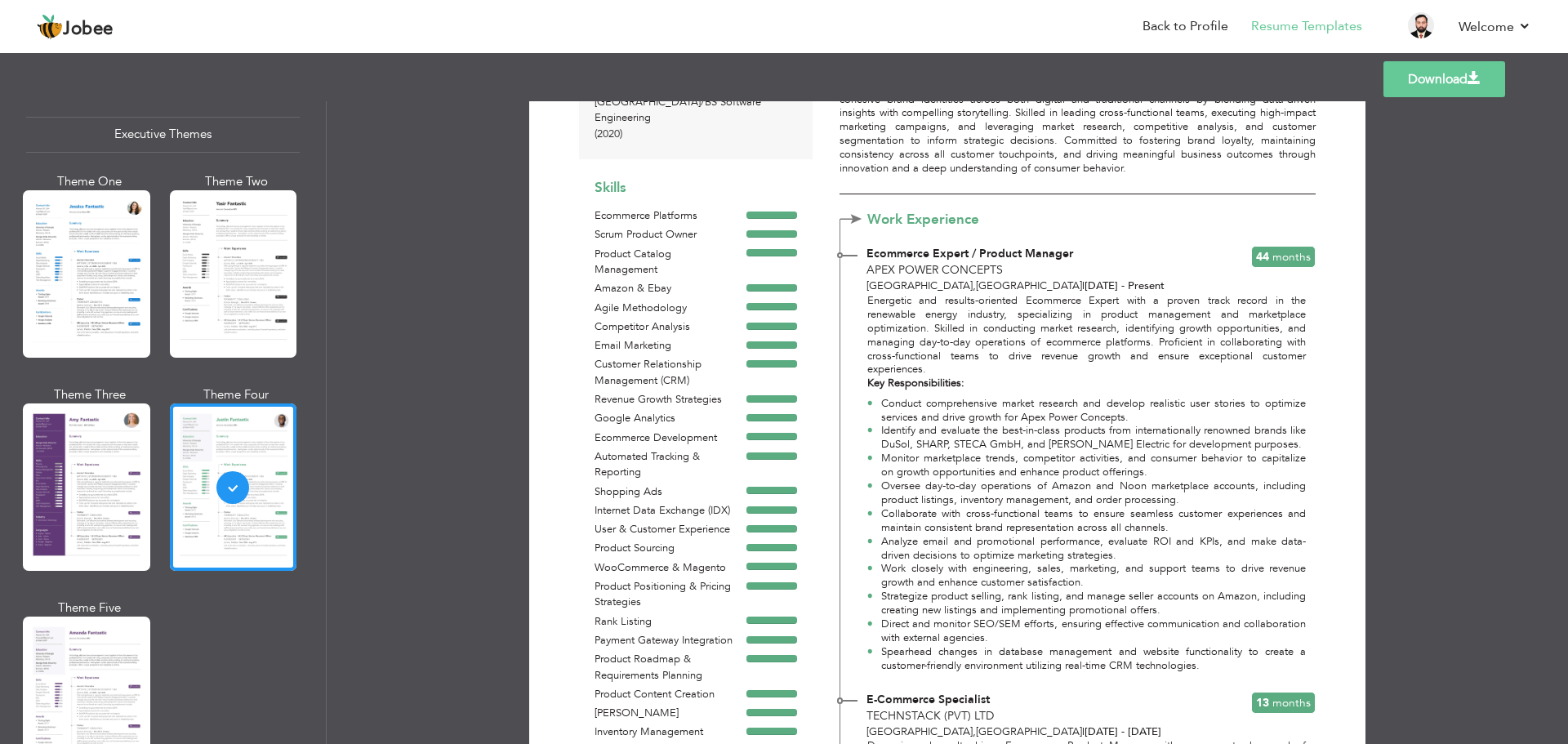 click at bounding box center [87, 274] 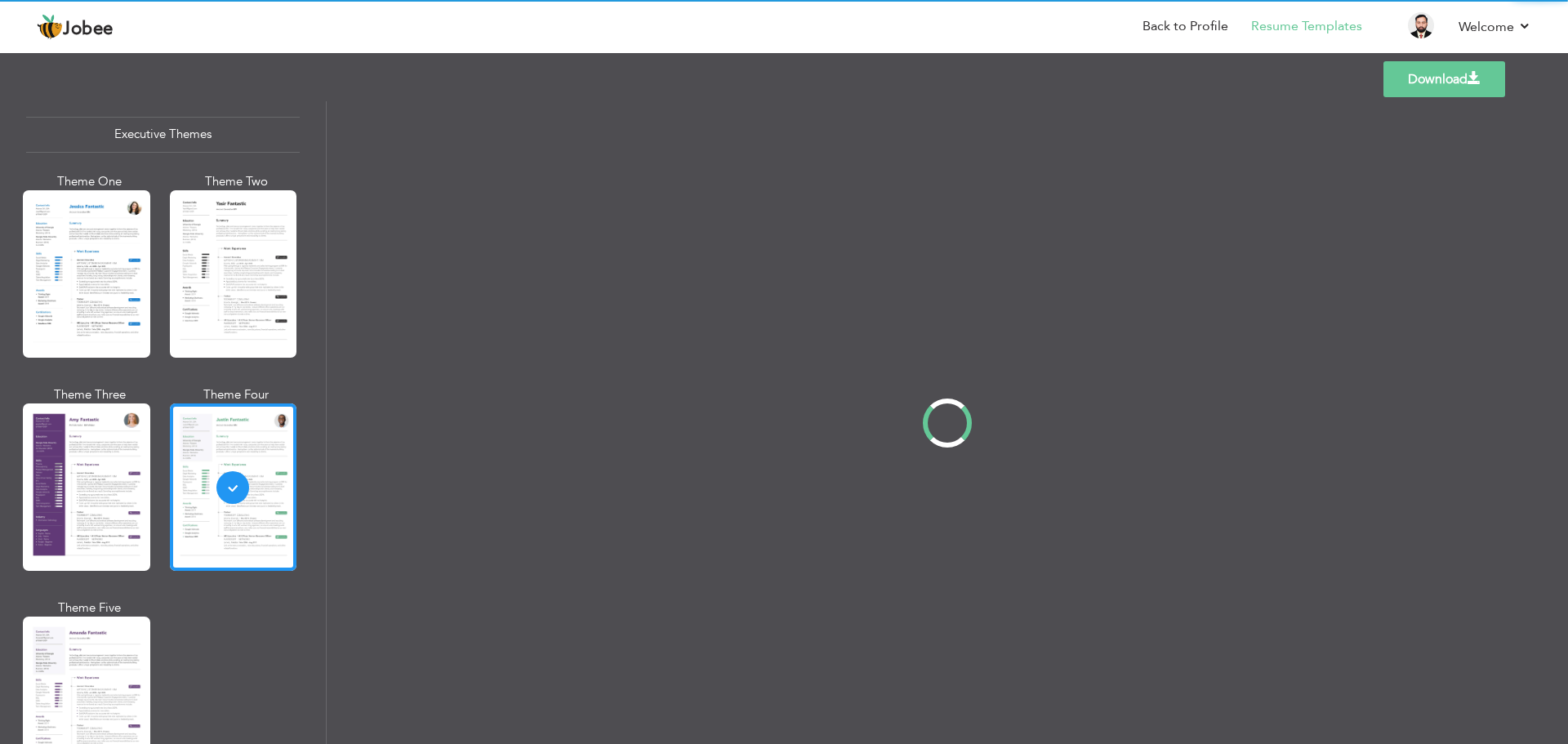 scroll, scrollTop: 0, scrollLeft: 0, axis: both 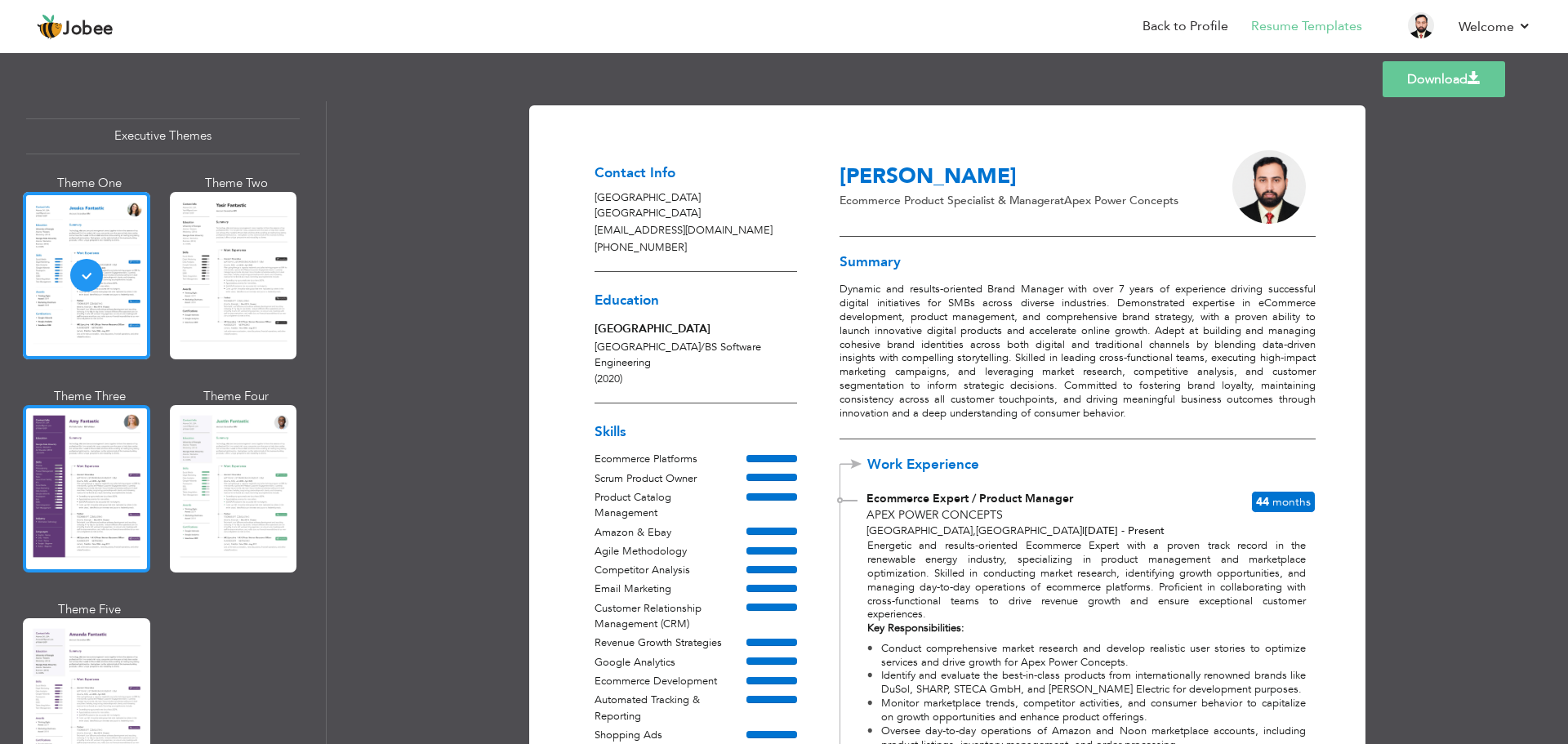 click at bounding box center (87, 488) 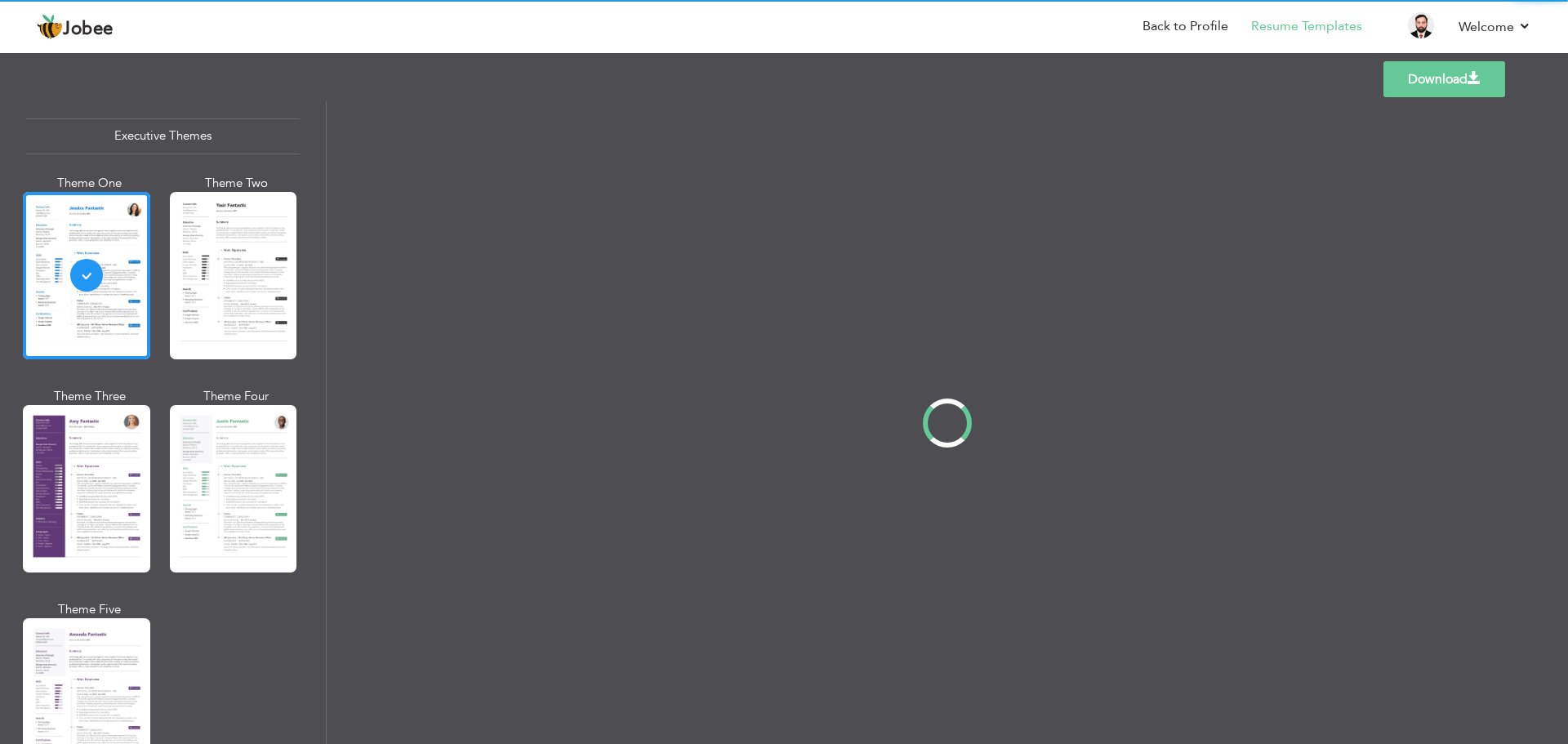 scroll, scrollTop: 1225, scrollLeft: 0, axis: vertical 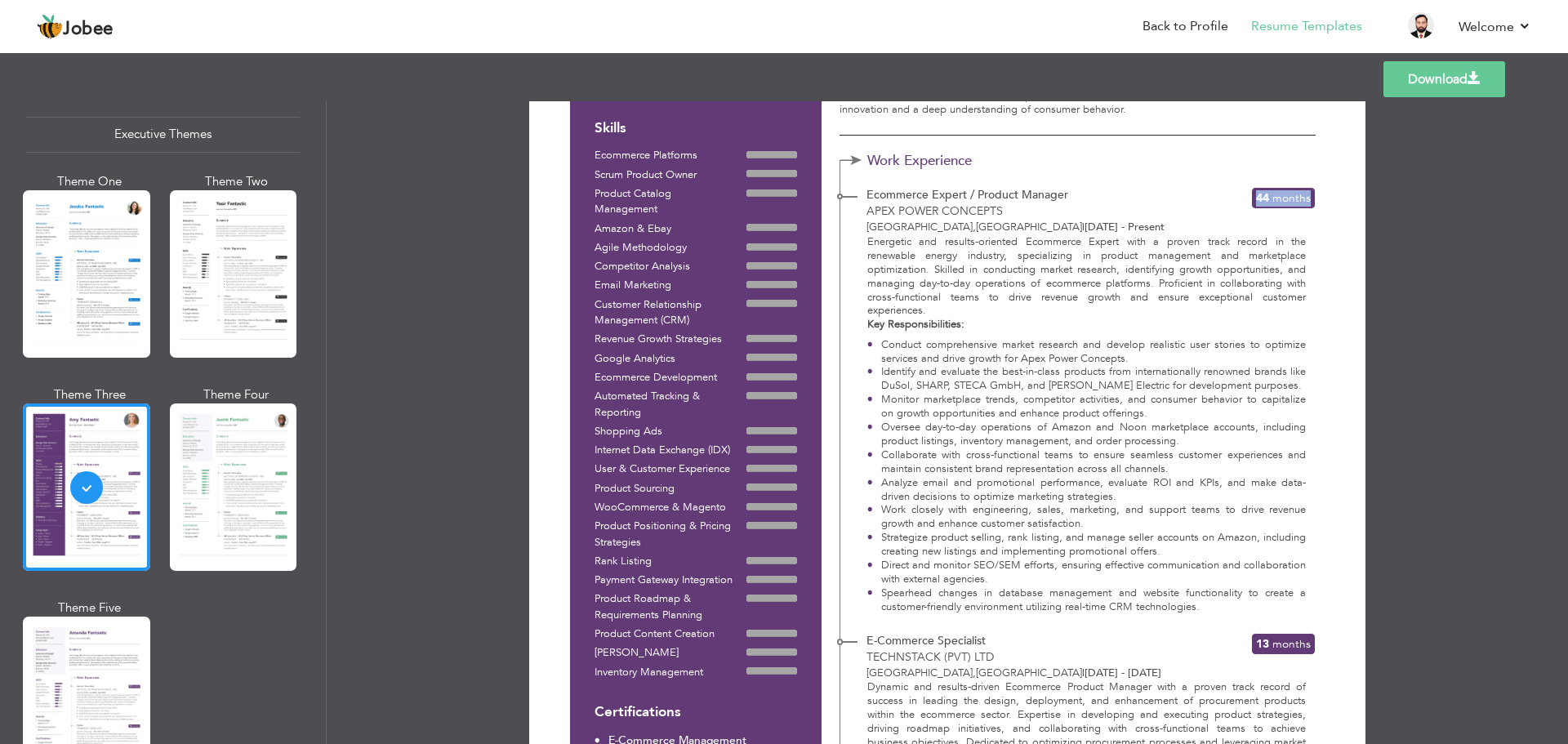 drag, startPoint x: 1262, startPoint y: 198, endPoint x: 1308, endPoint y: 207, distance: 46.872167 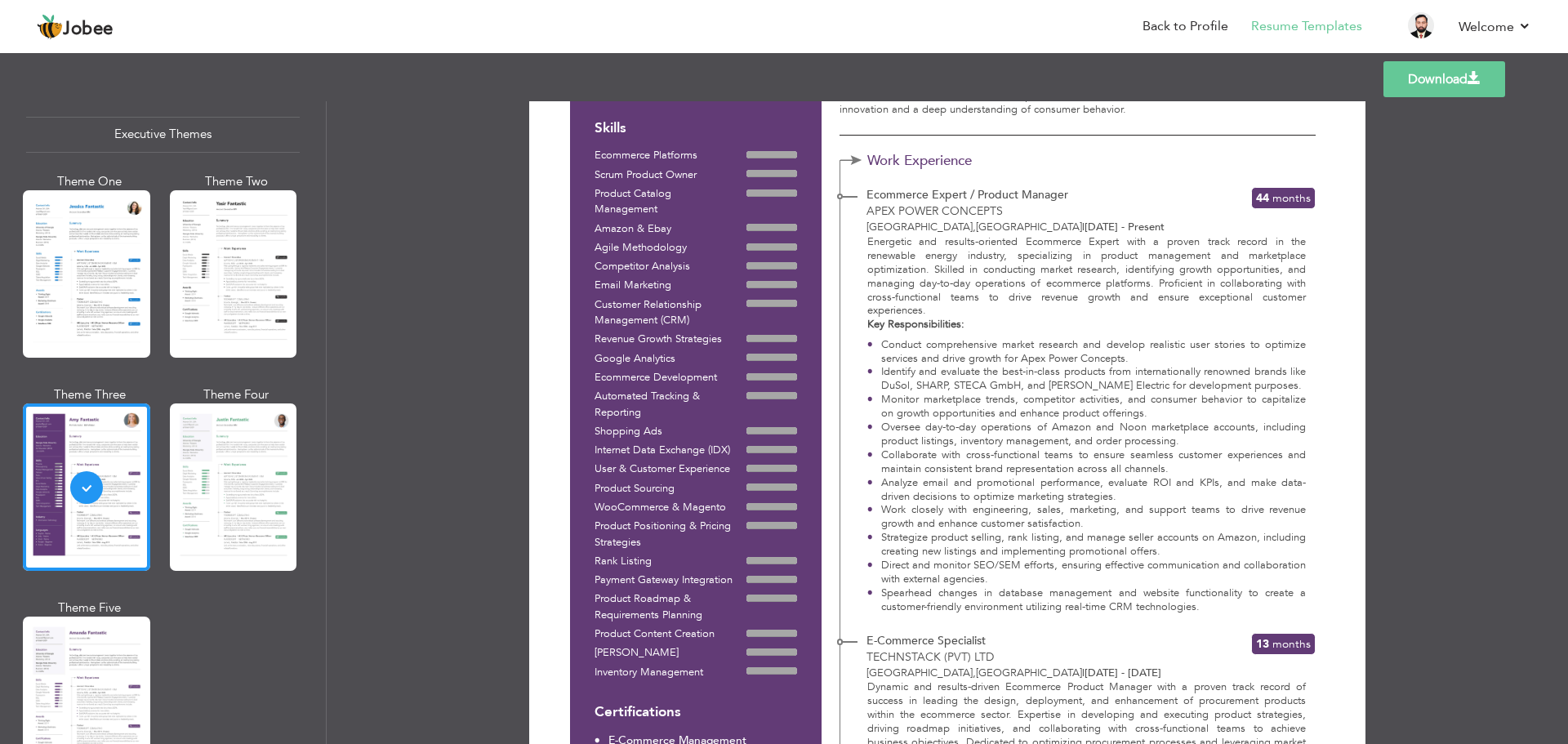 click on "Professional Themes
Theme One
Theme Two
Theme Three
Theme Six" at bounding box center (163, 422) 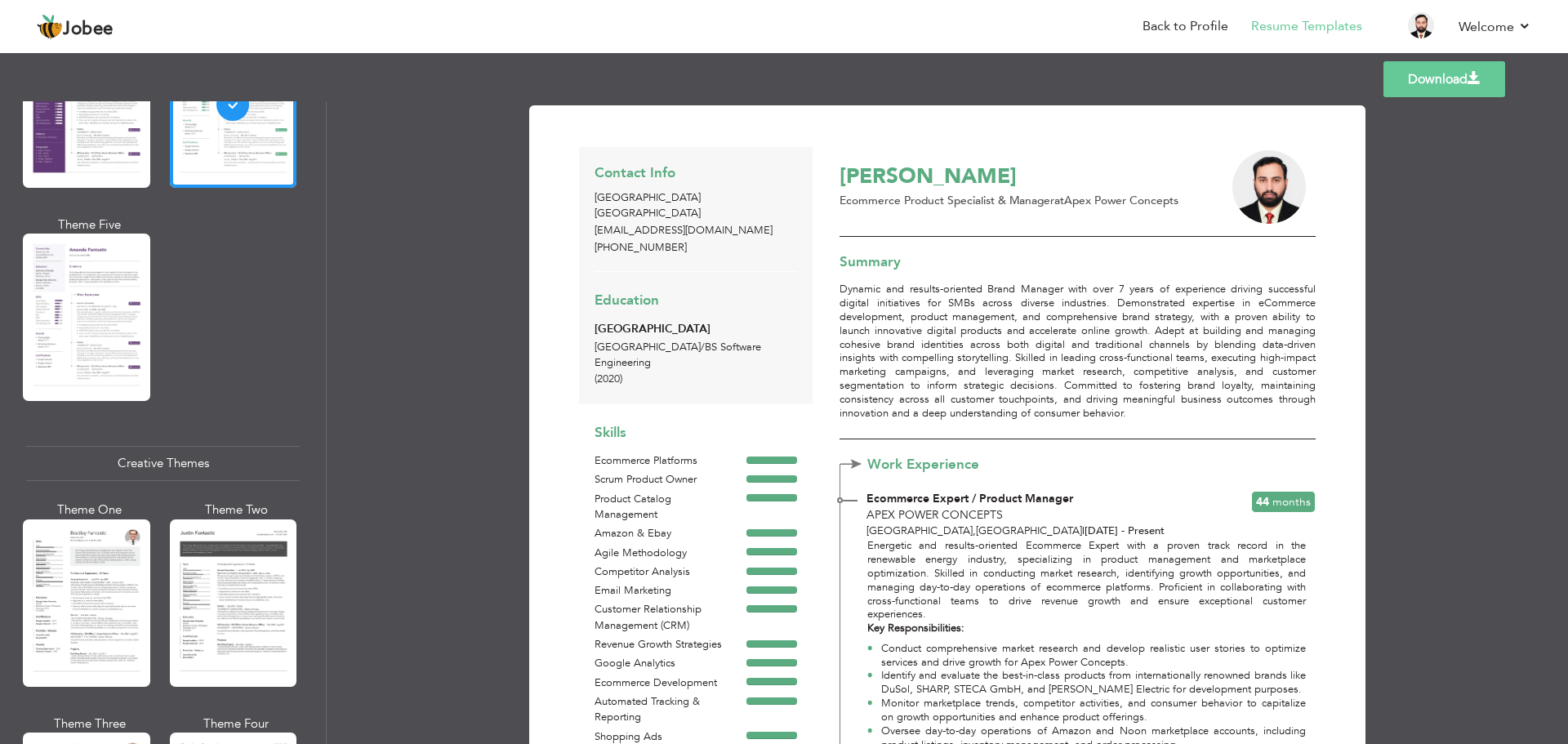 scroll, scrollTop: 1633, scrollLeft: 0, axis: vertical 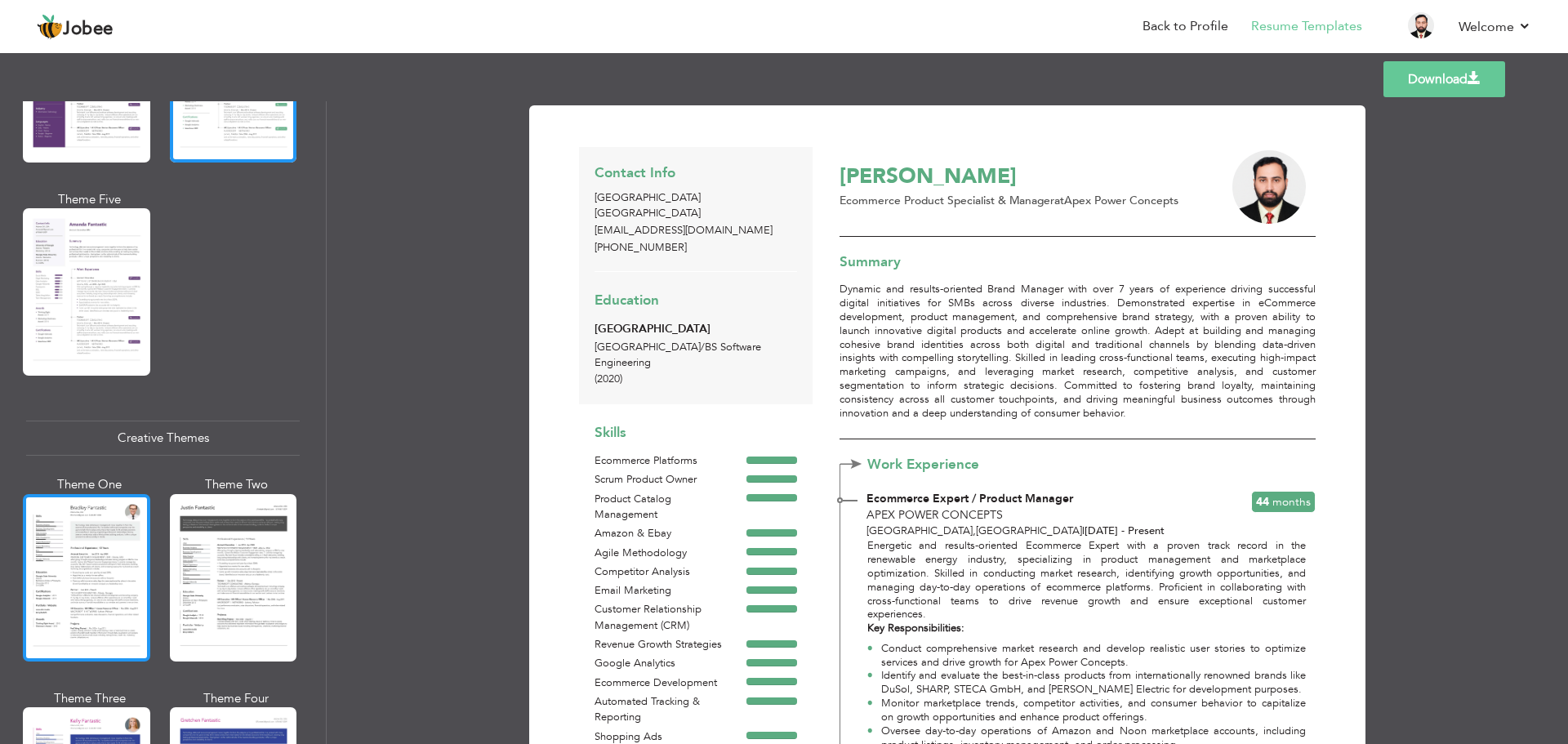 click at bounding box center [87, 577] 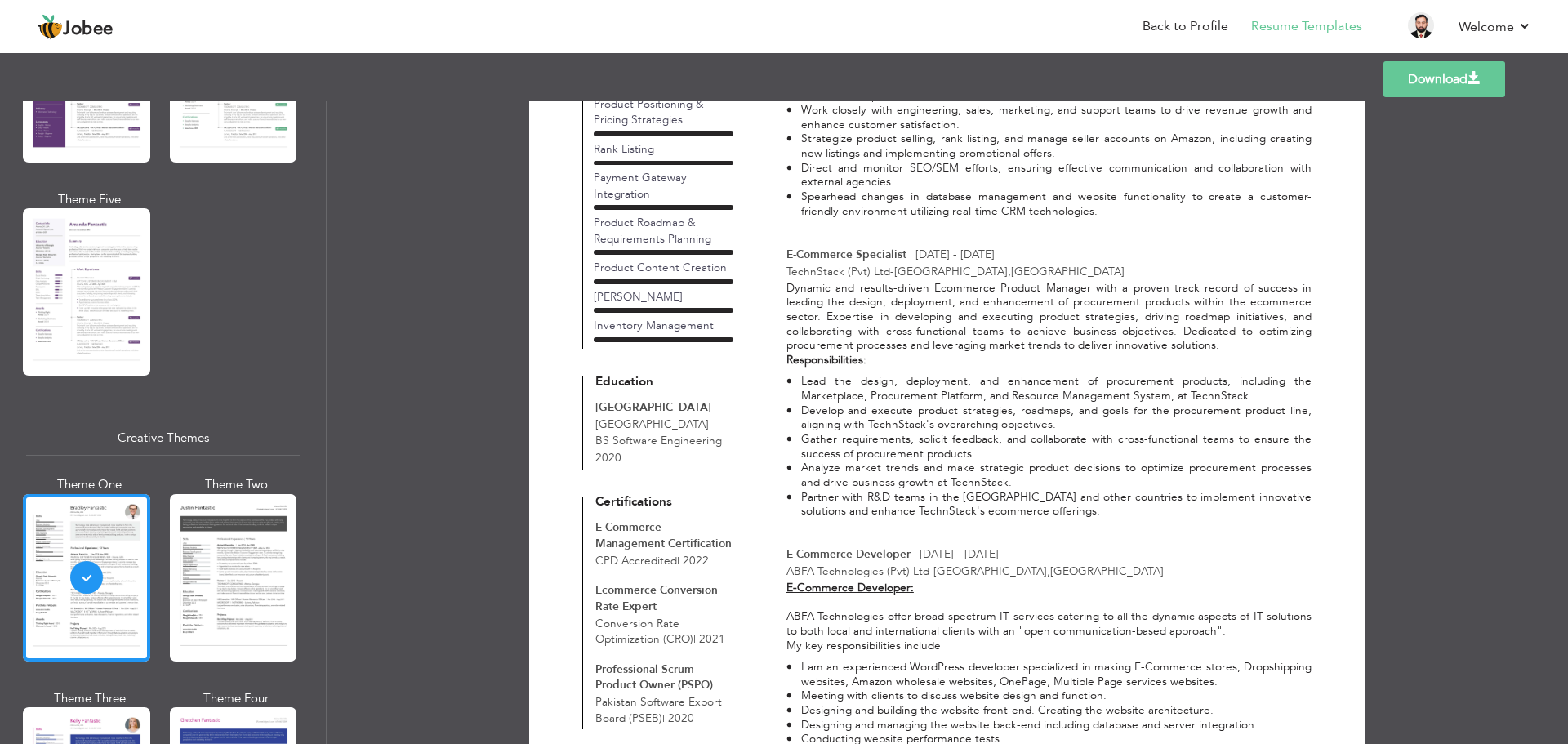 scroll, scrollTop: 898, scrollLeft: 0, axis: vertical 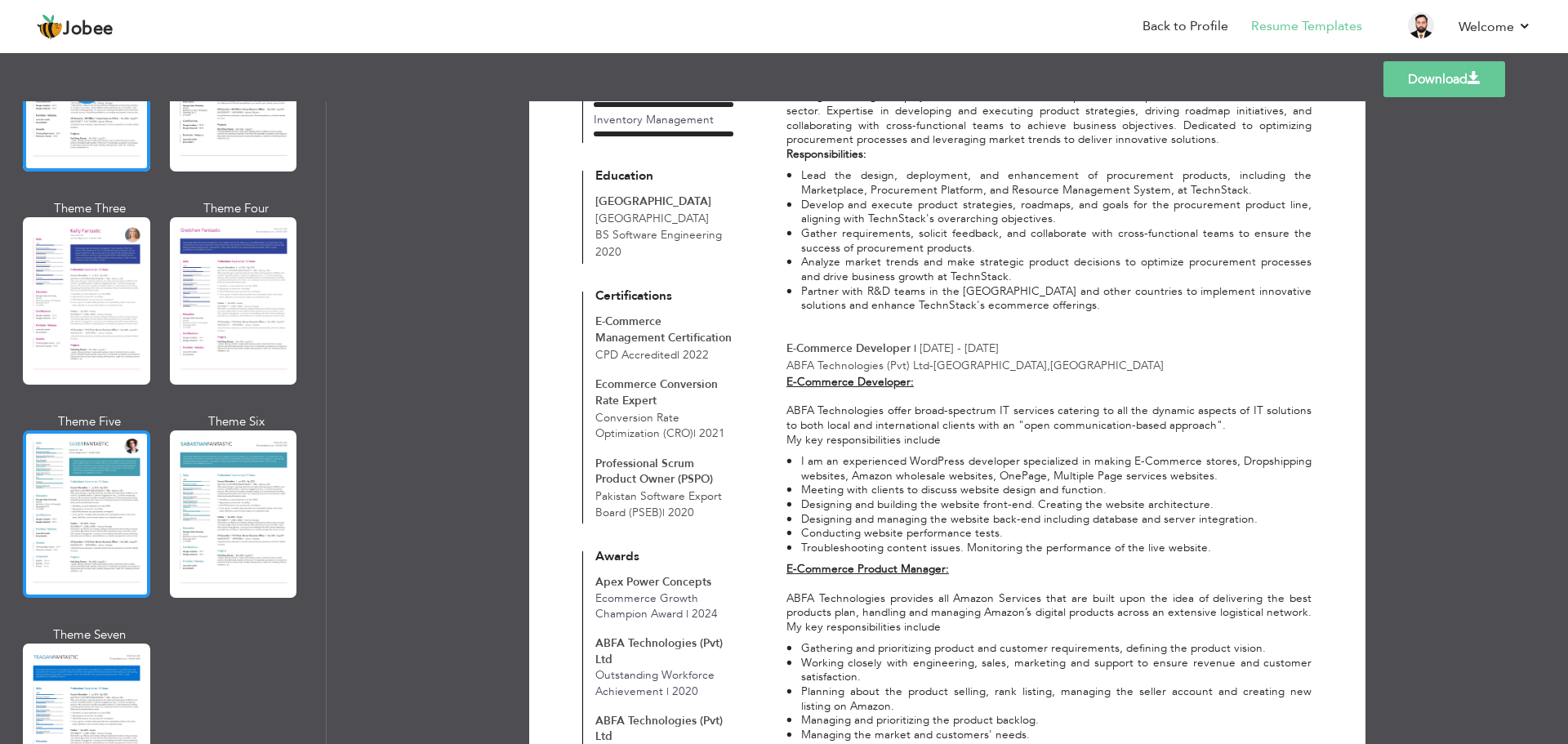 click at bounding box center [87, 514] 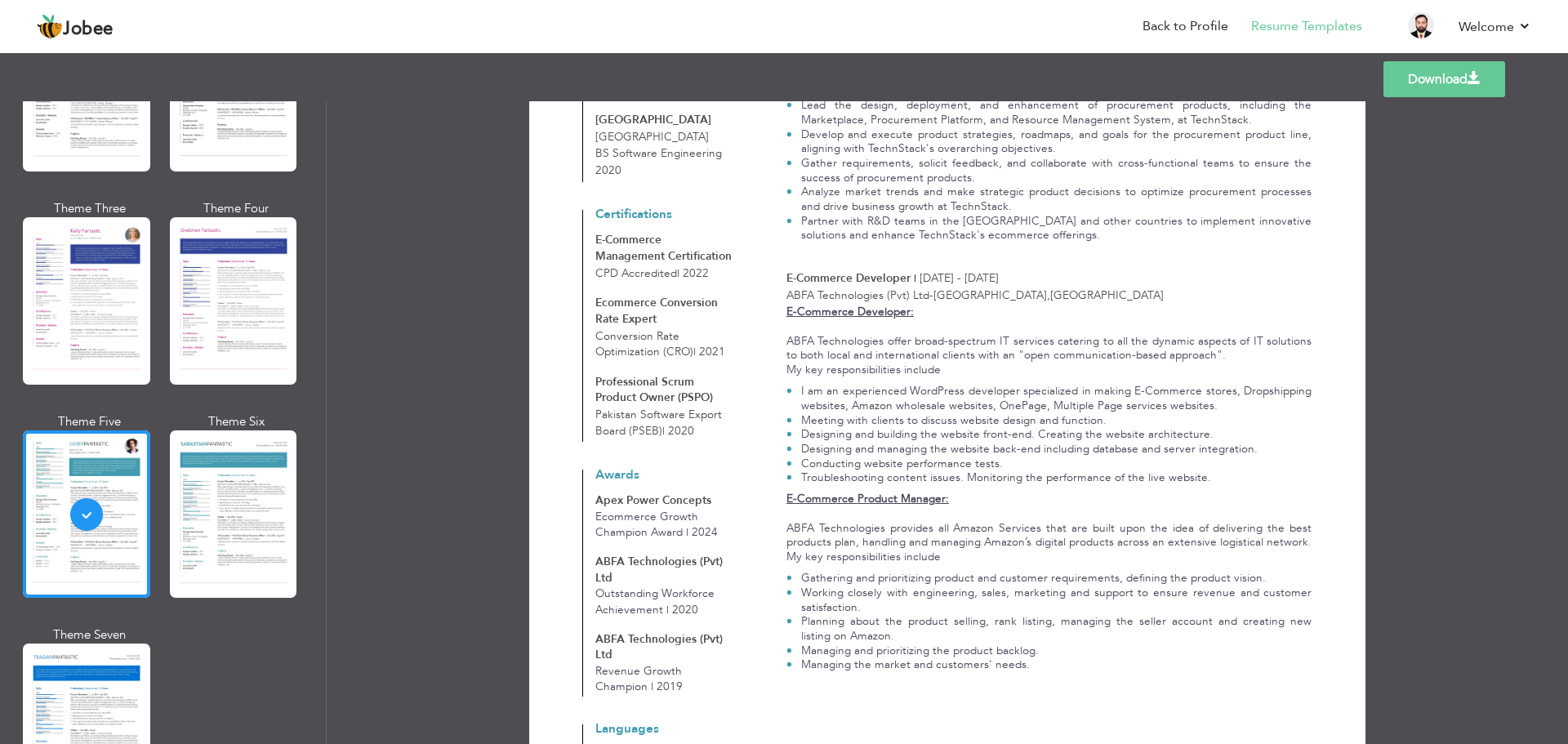 scroll, scrollTop: 1143, scrollLeft: 0, axis: vertical 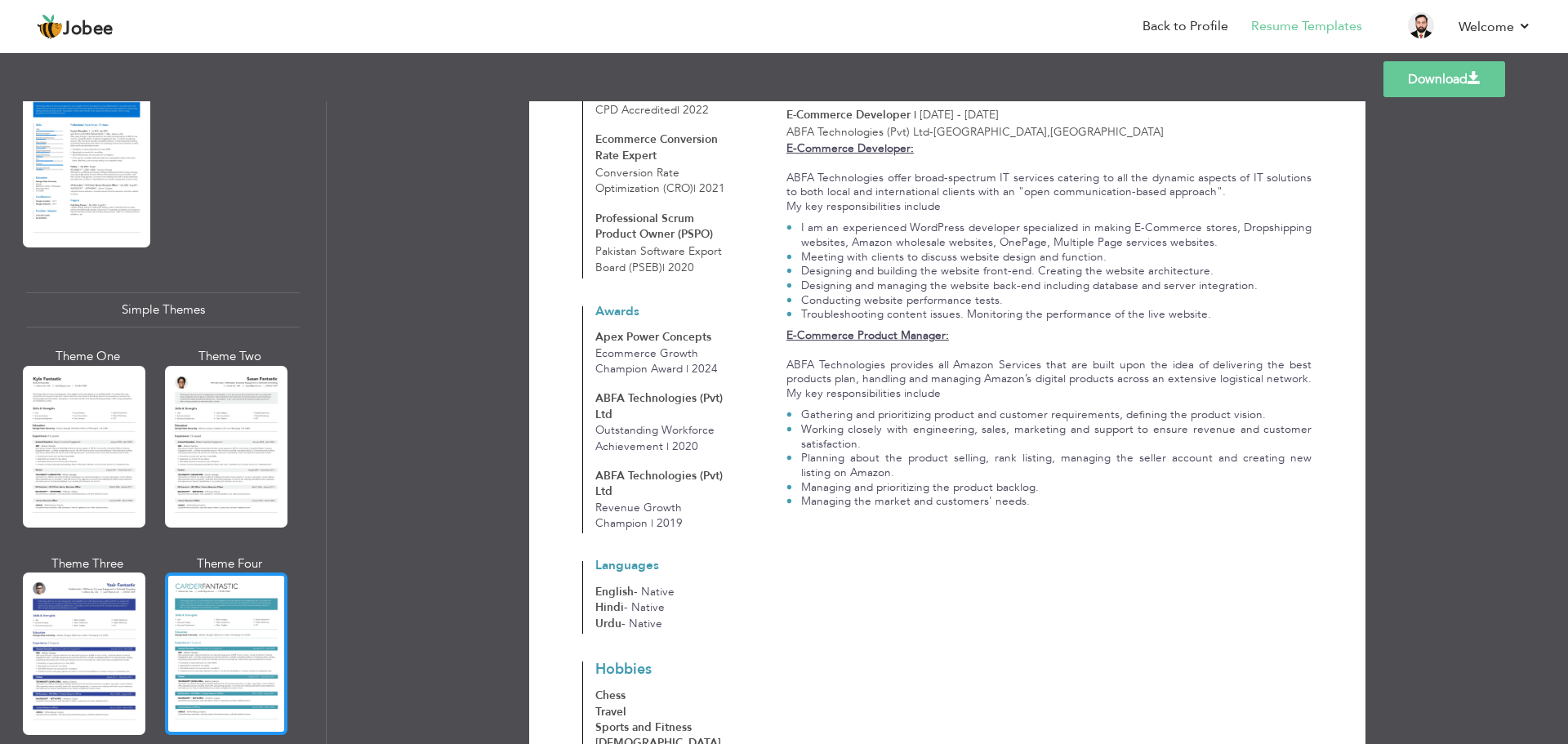 click at bounding box center [226, 653] 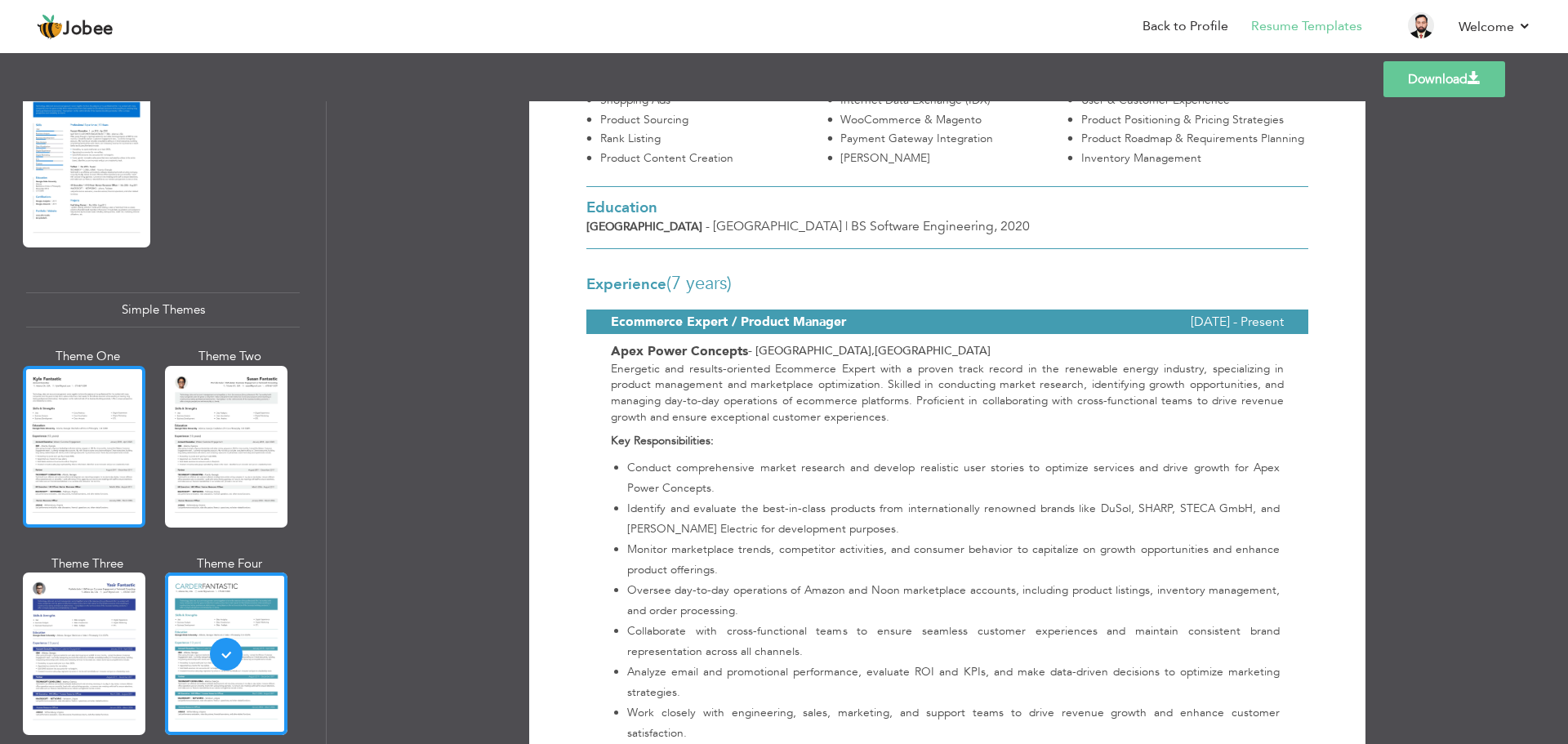 scroll, scrollTop: 490, scrollLeft: 0, axis: vertical 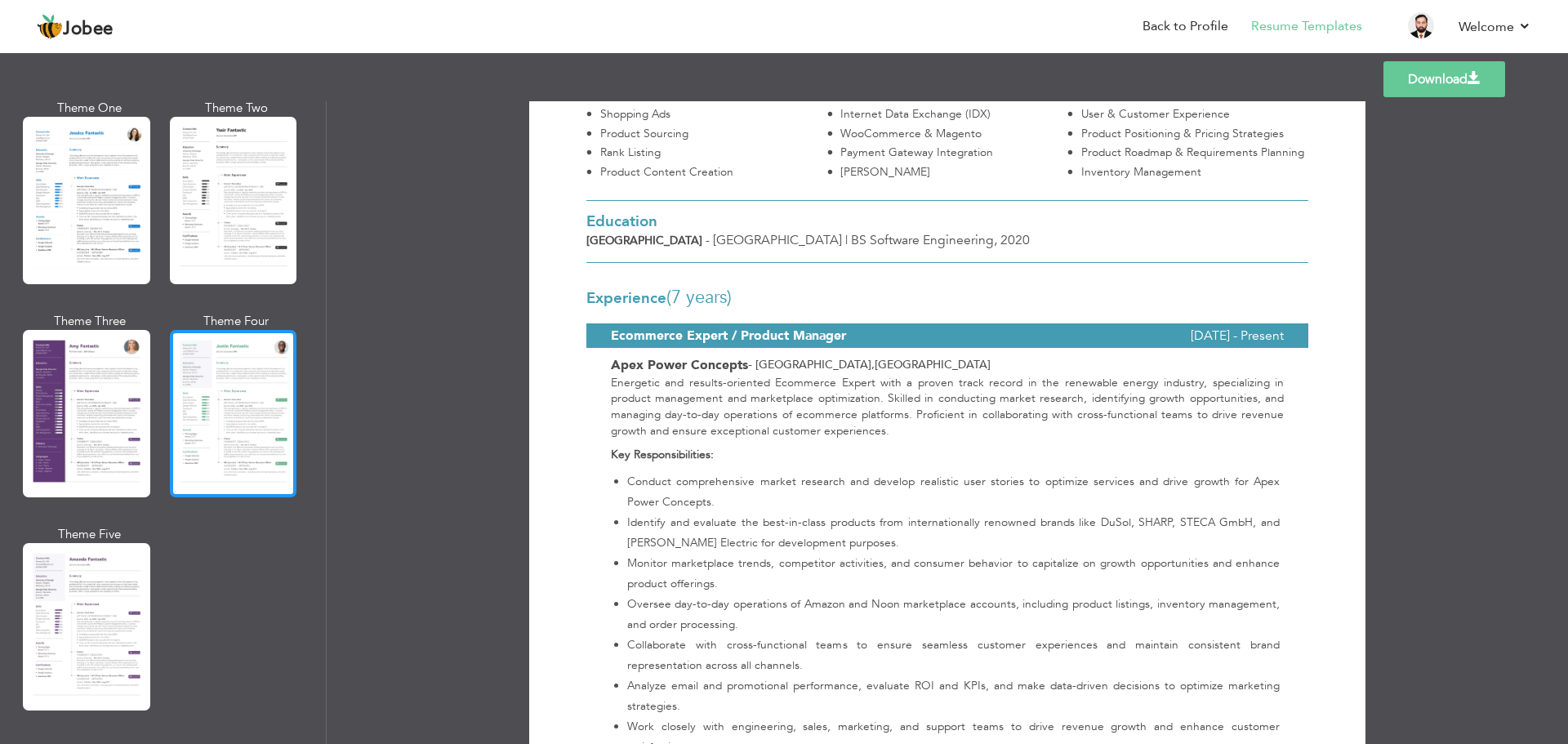 click at bounding box center (234, 413) 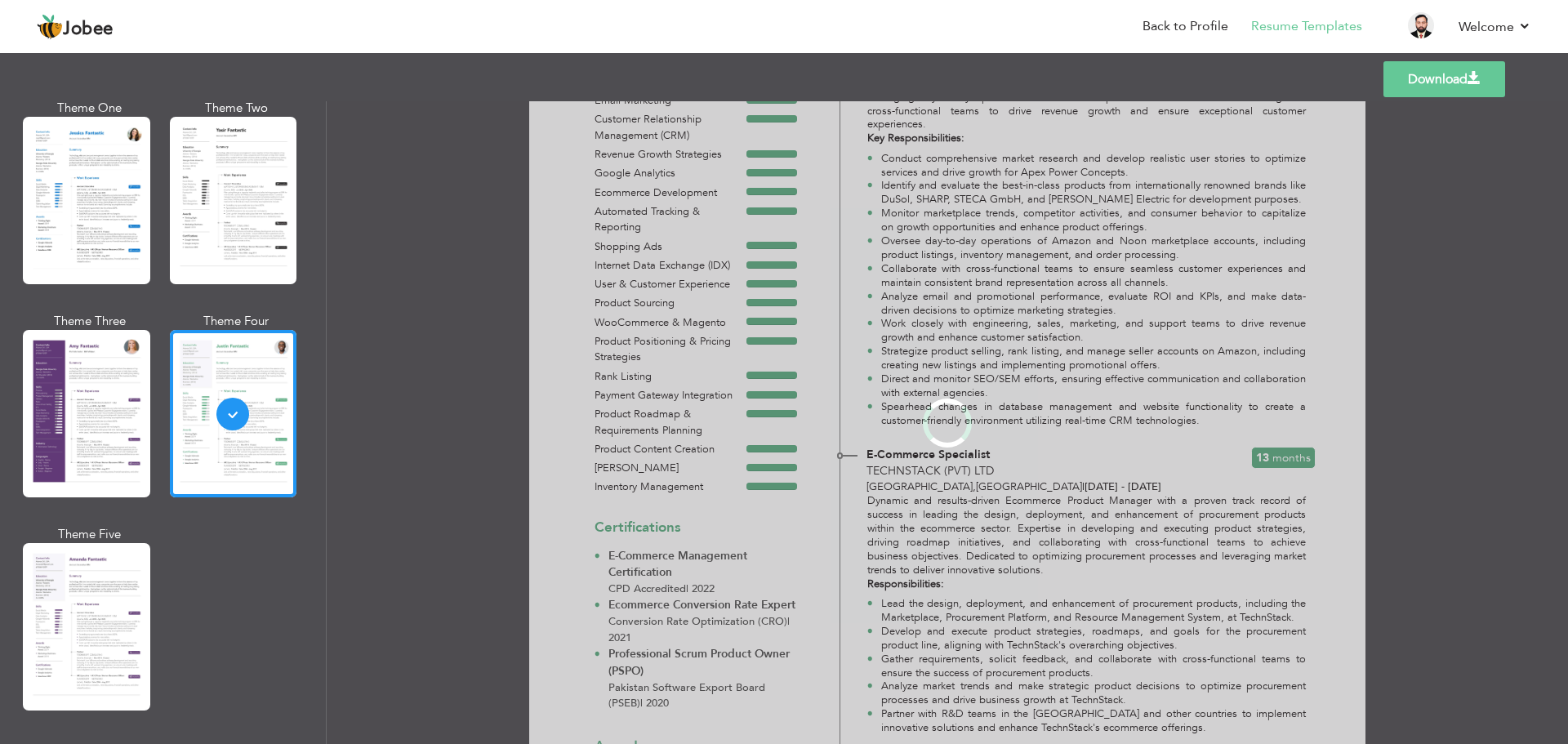 scroll, scrollTop: 0, scrollLeft: 0, axis: both 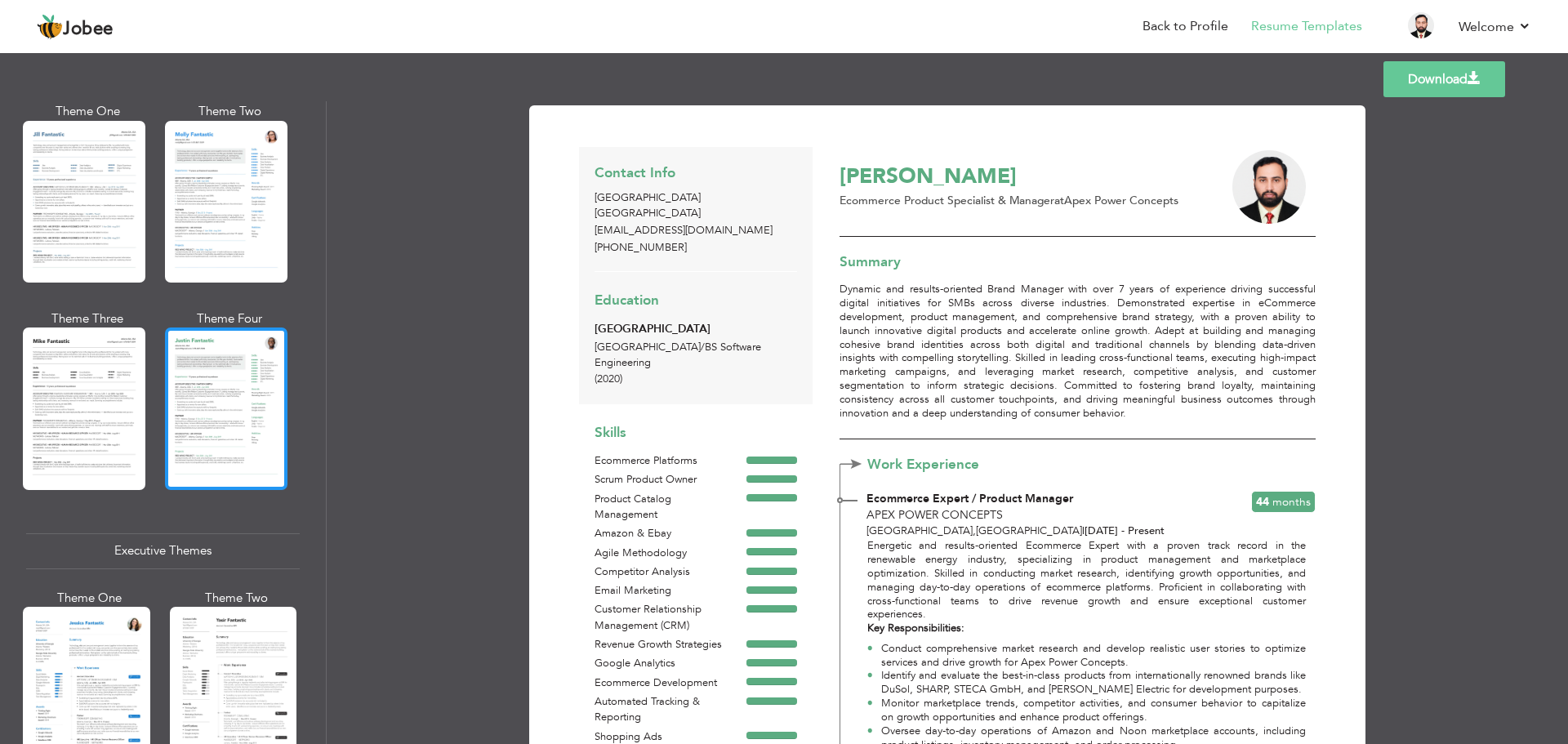 click at bounding box center (226, 408) 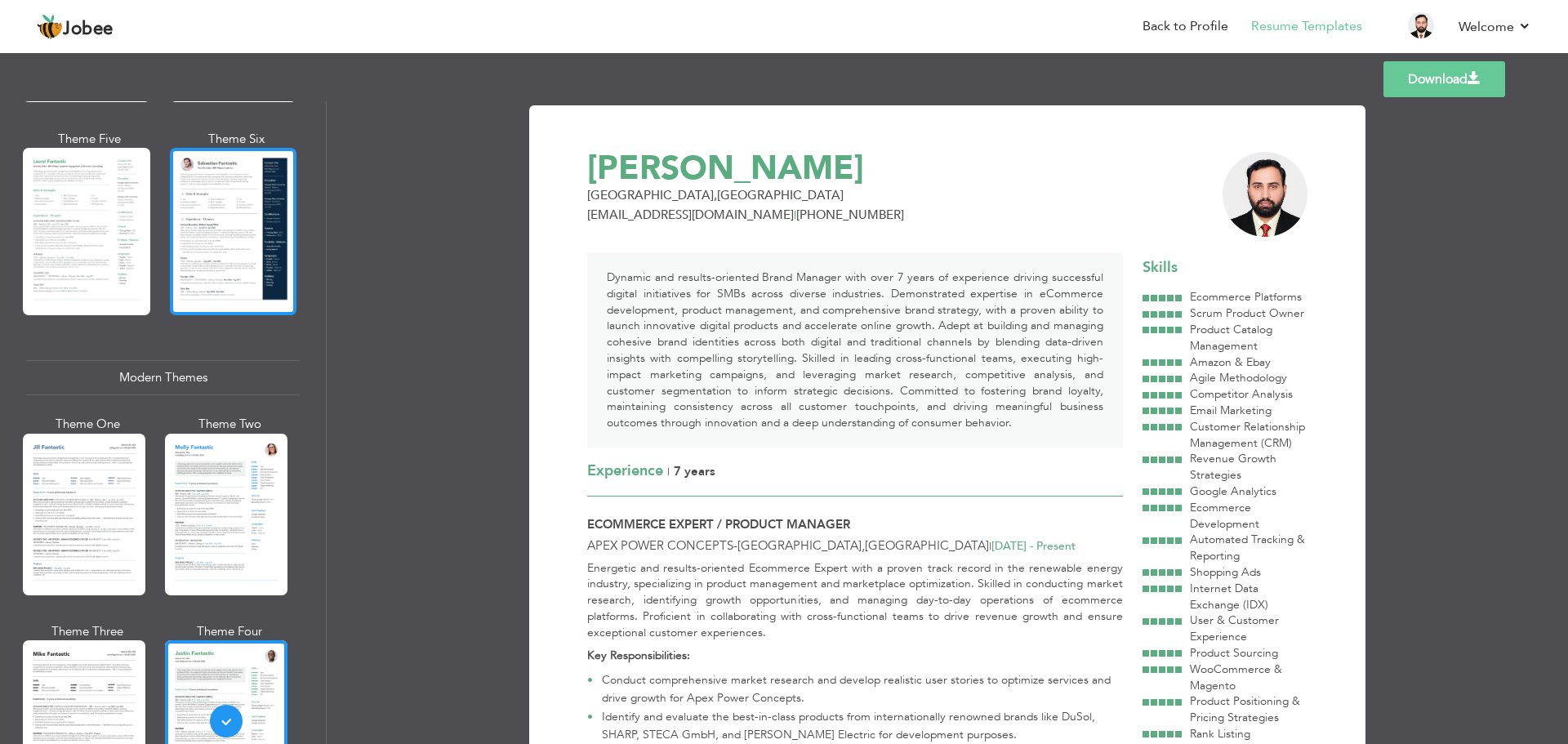 scroll, scrollTop: 400, scrollLeft: 0, axis: vertical 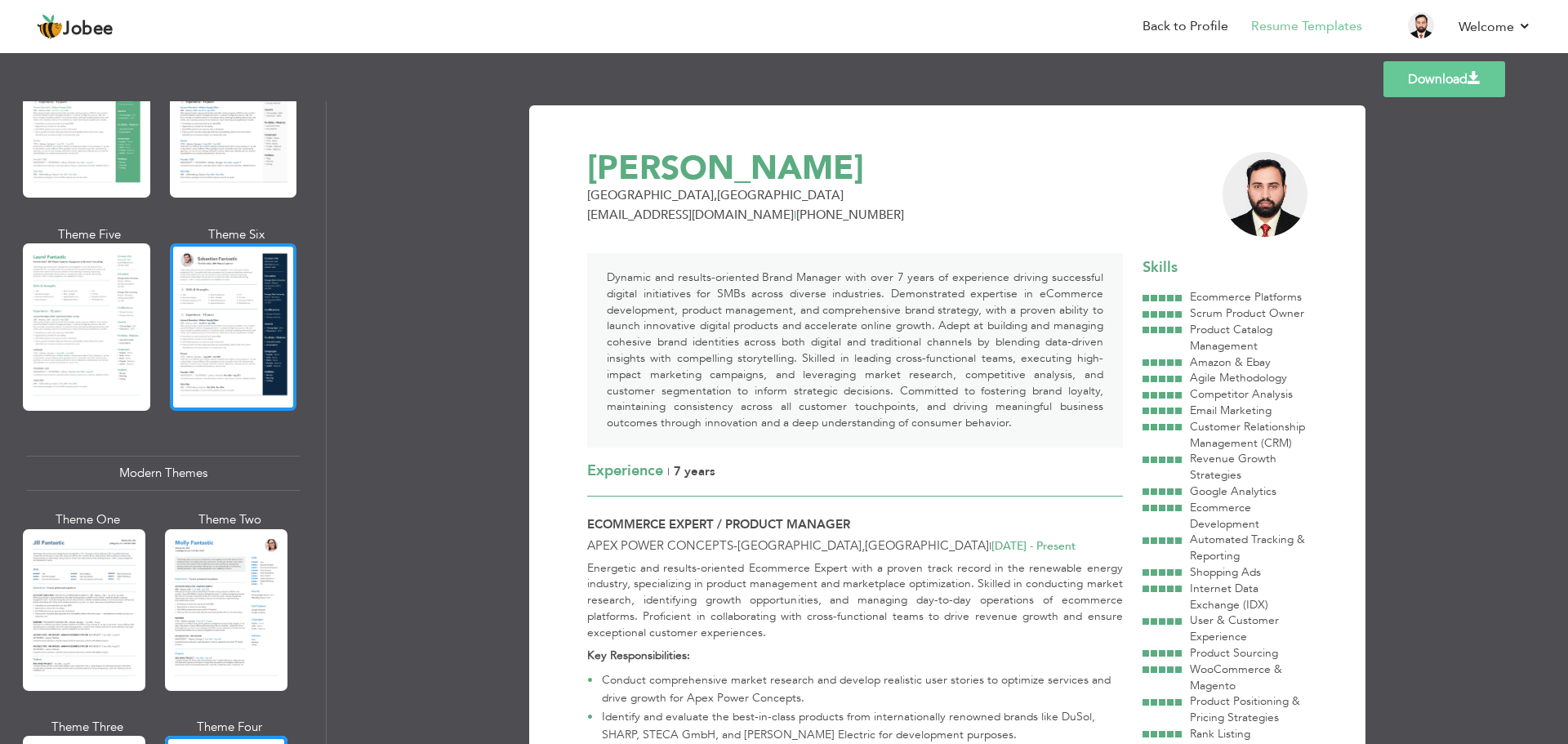 click at bounding box center [234, 327] 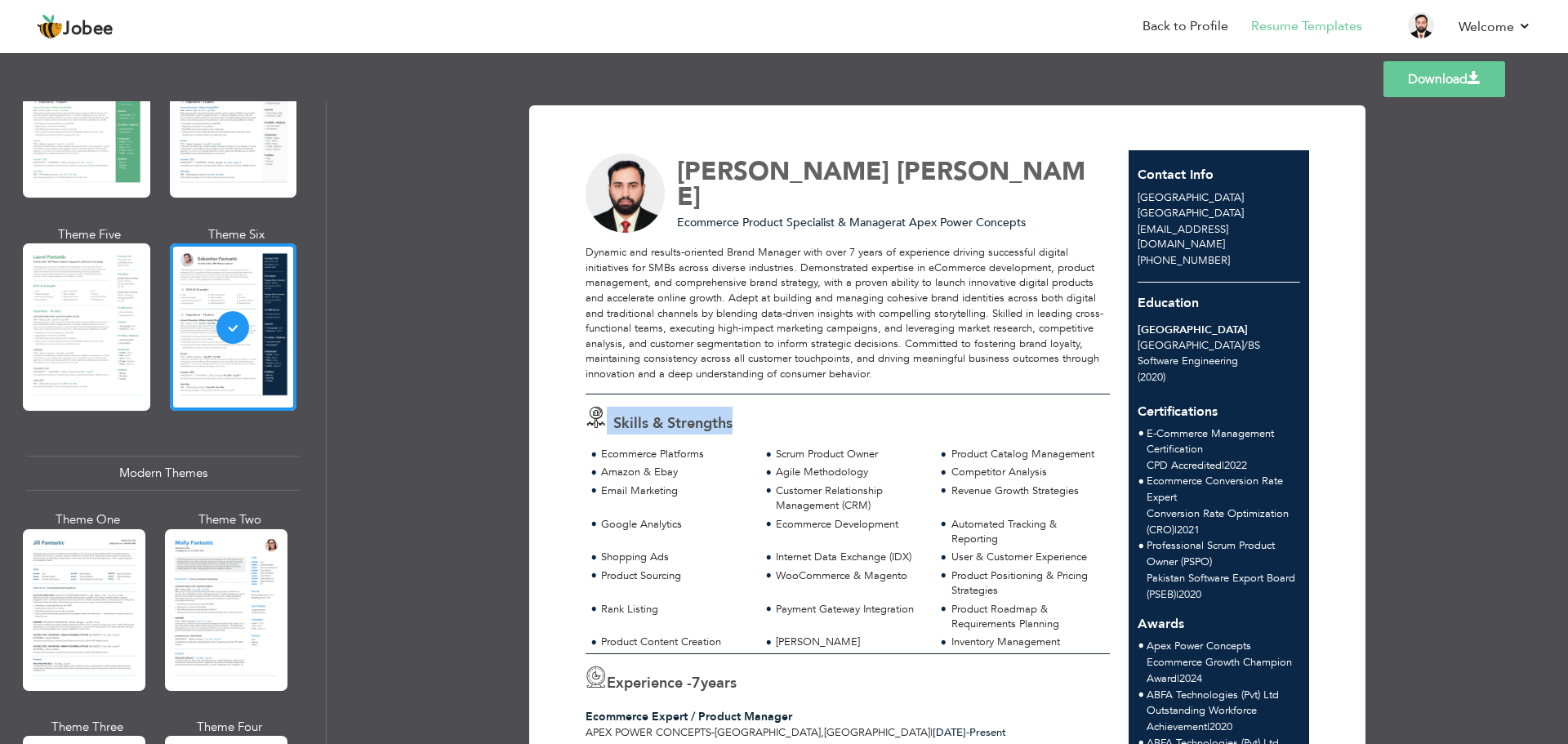 drag, startPoint x: 751, startPoint y: 421, endPoint x: 586, endPoint y: 426, distance: 165.07574 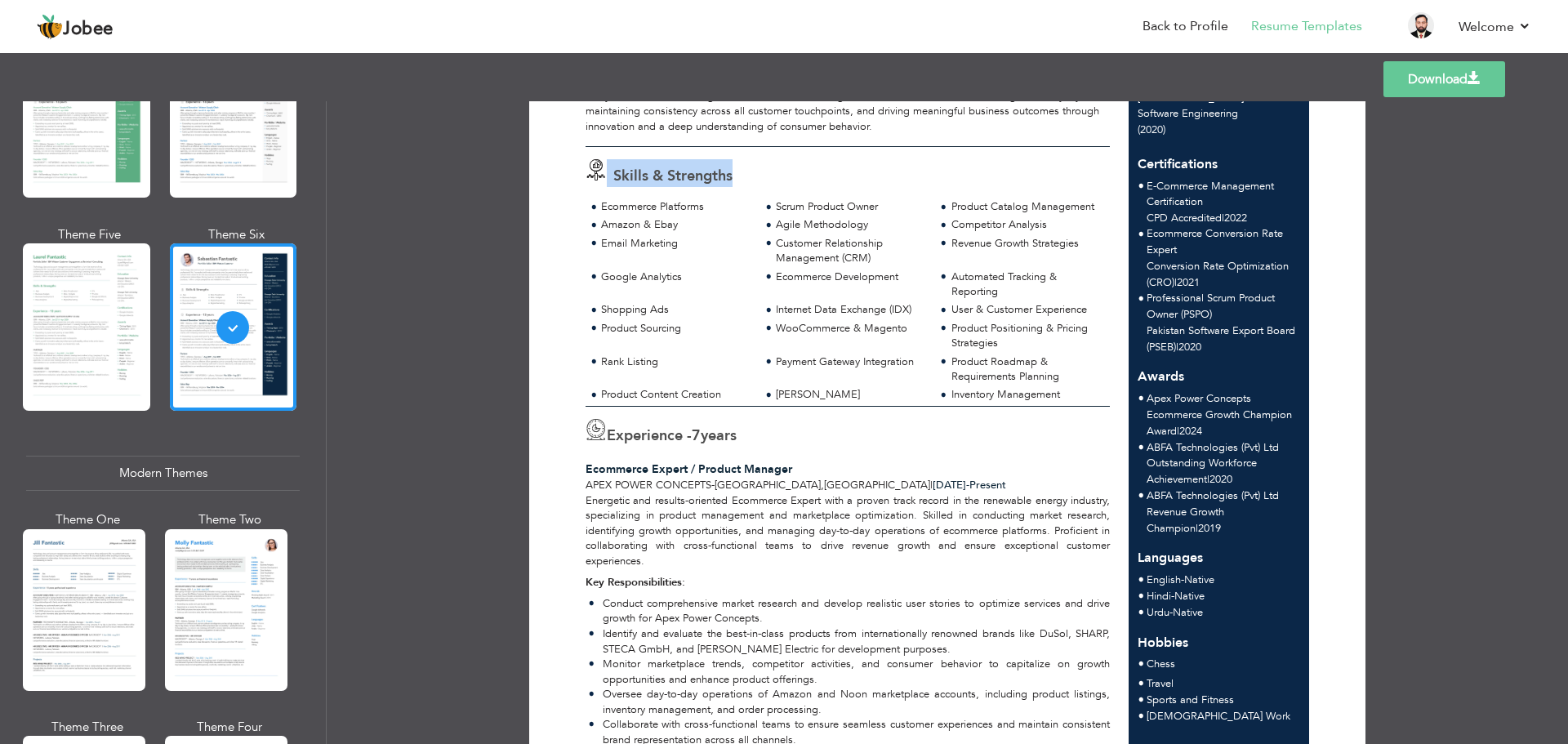 scroll, scrollTop: 327, scrollLeft: 0, axis: vertical 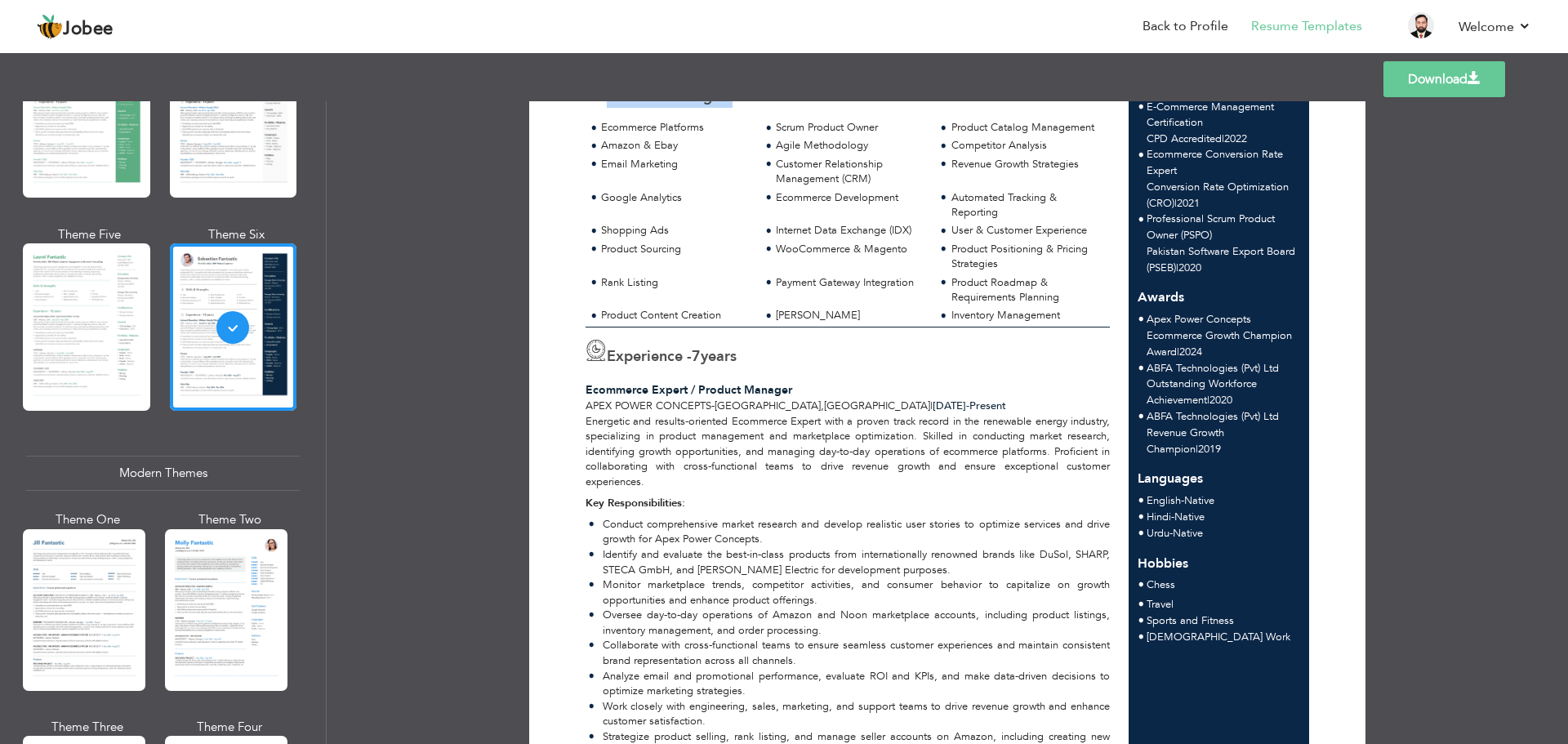 drag, startPoint x: 778, startPoint y: 361, endPoint x: 564, endPoint y: 361, distance: 214 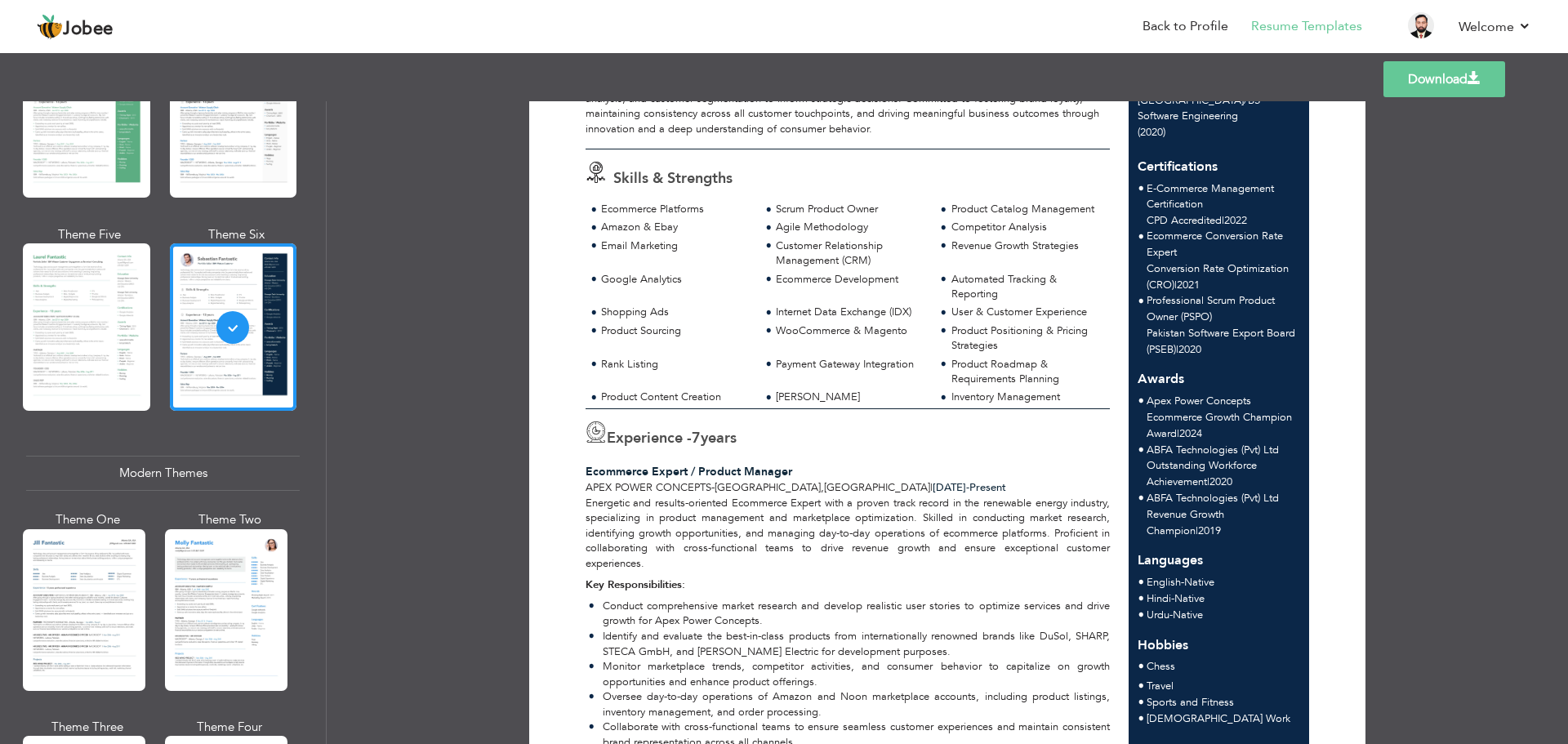 click on "Experience -  7  years" at bounding box center [848, 436] 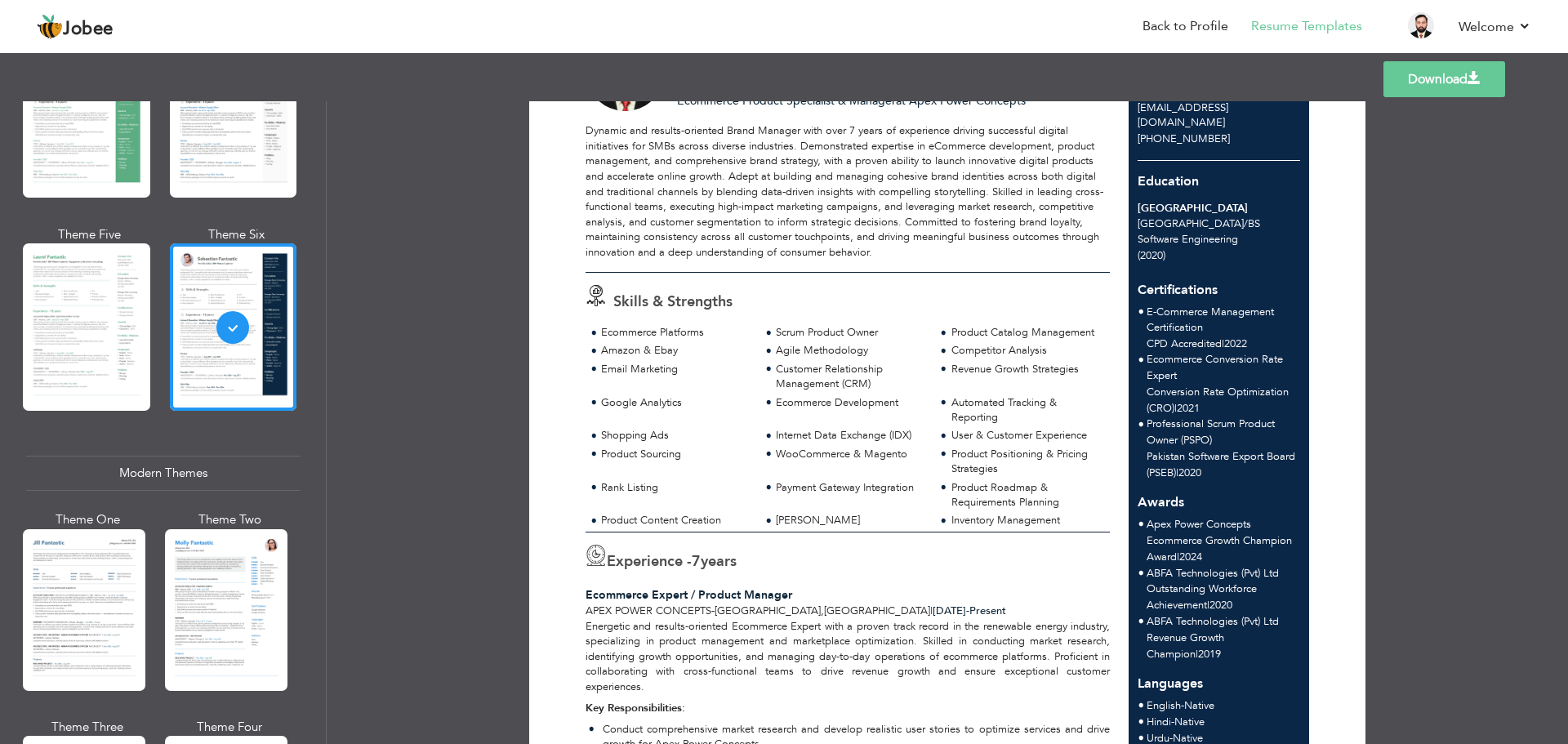 scroll, scrollTop: 0, scrollLeft: 0, axis: both 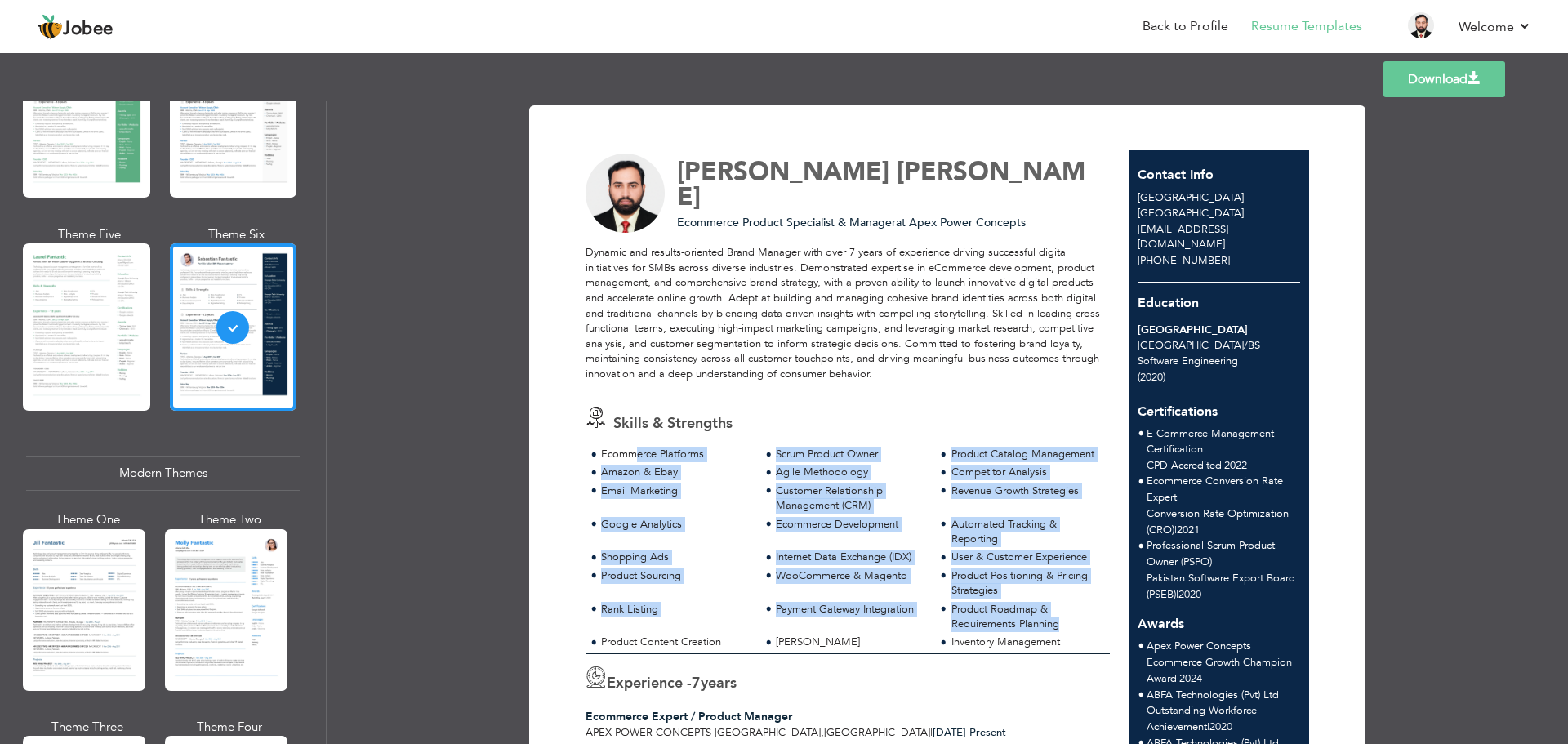 drag, startPoint x: 634, startPoint y: 453, endPoint x: 634, endPoint y: 624, distance: 171 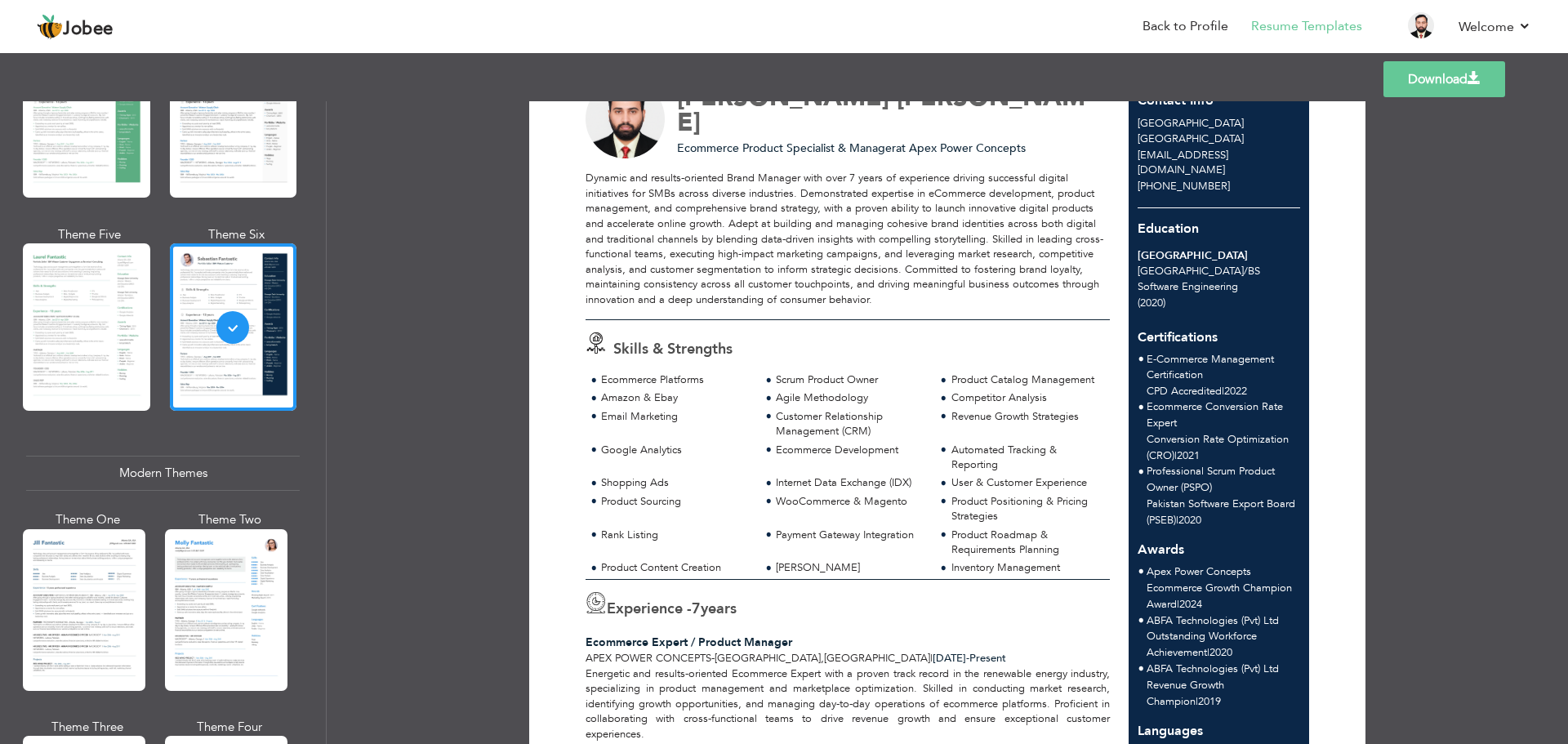 scroll, scrollTop: 0, scrollLeft: 0, axis: both 